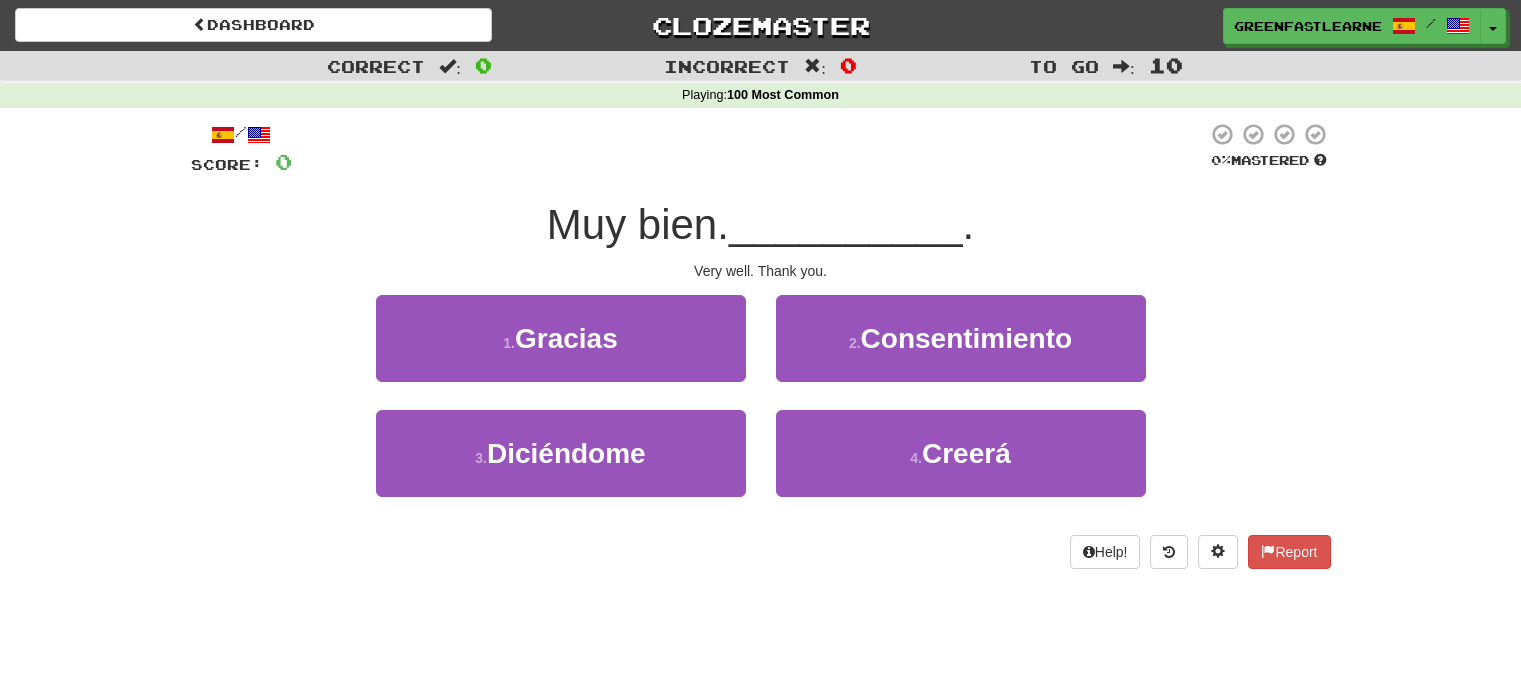 scroll, scrollTop: 0, scrollLeft: 0, axis: both 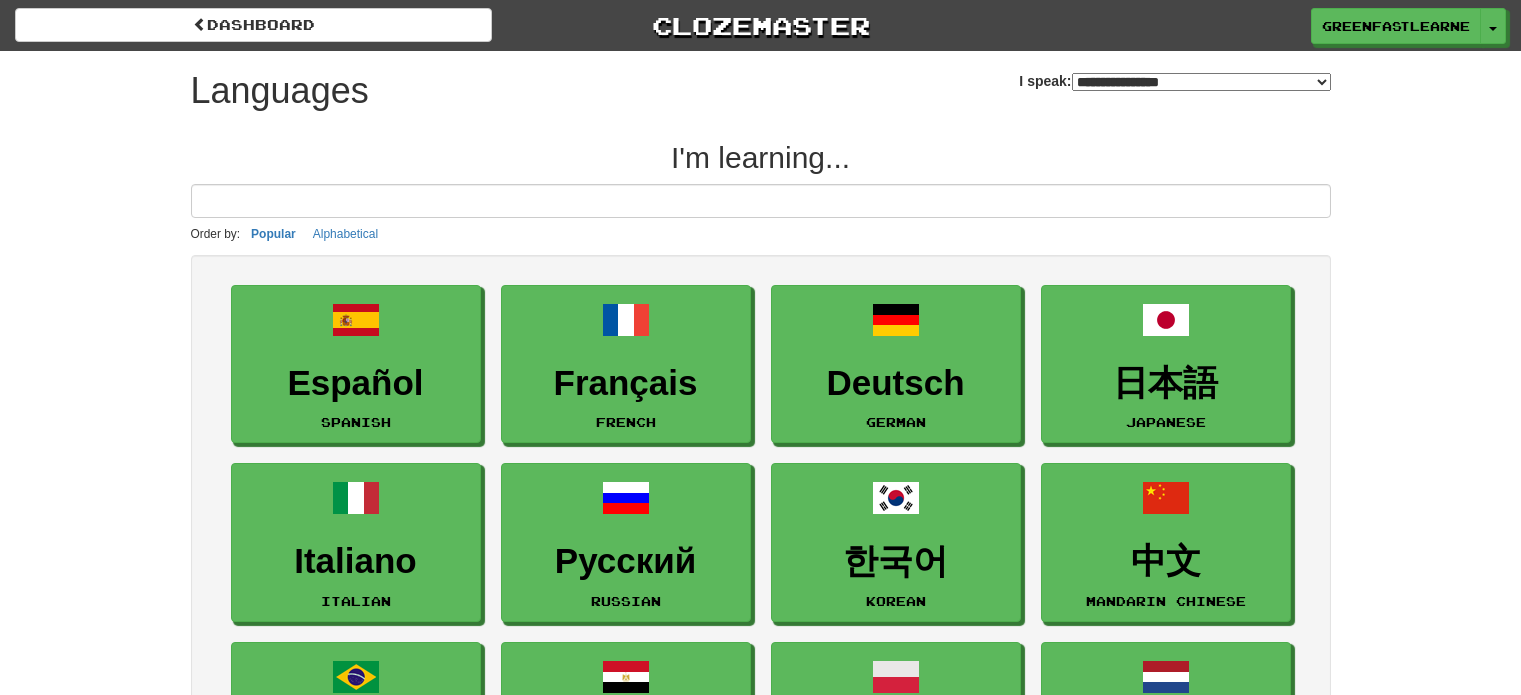 select on "*******" 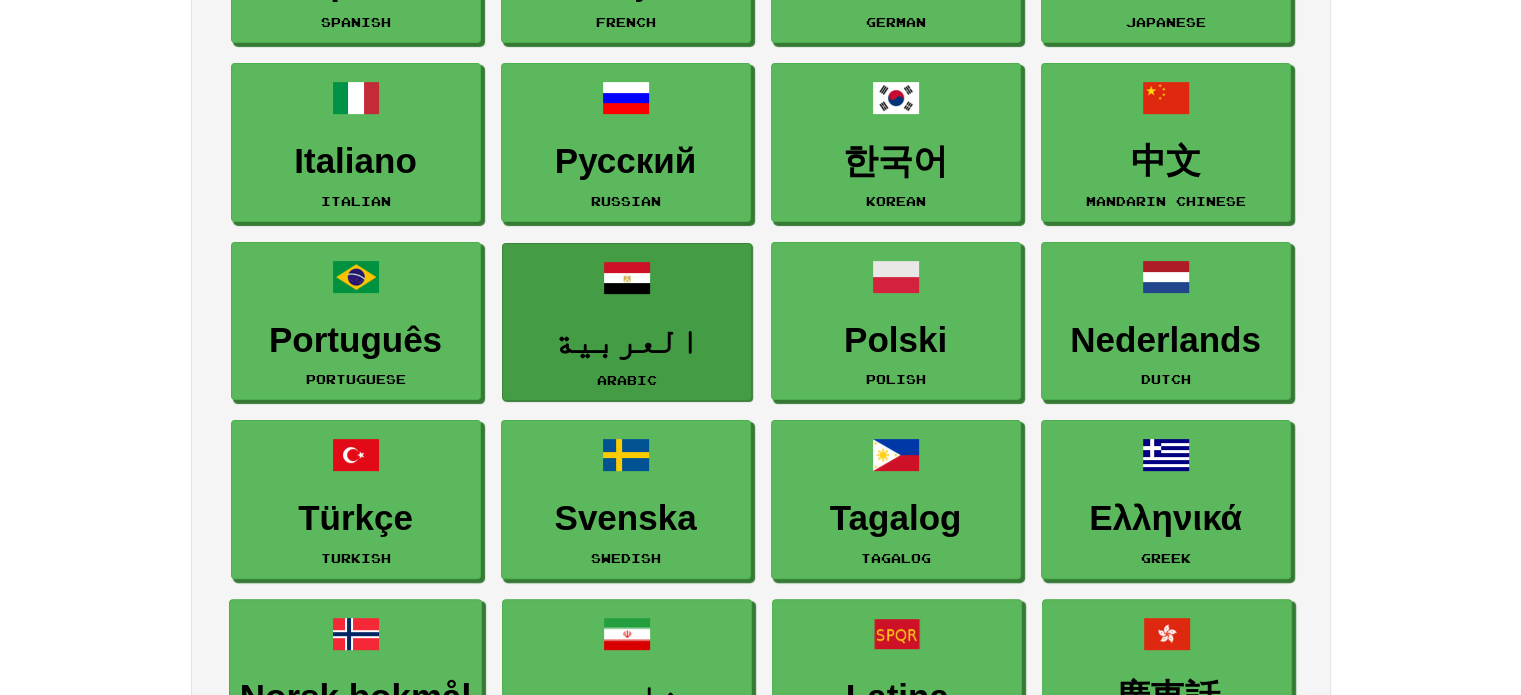 scroll, scrollTop: 0, scrollLeft: 0, axis: both 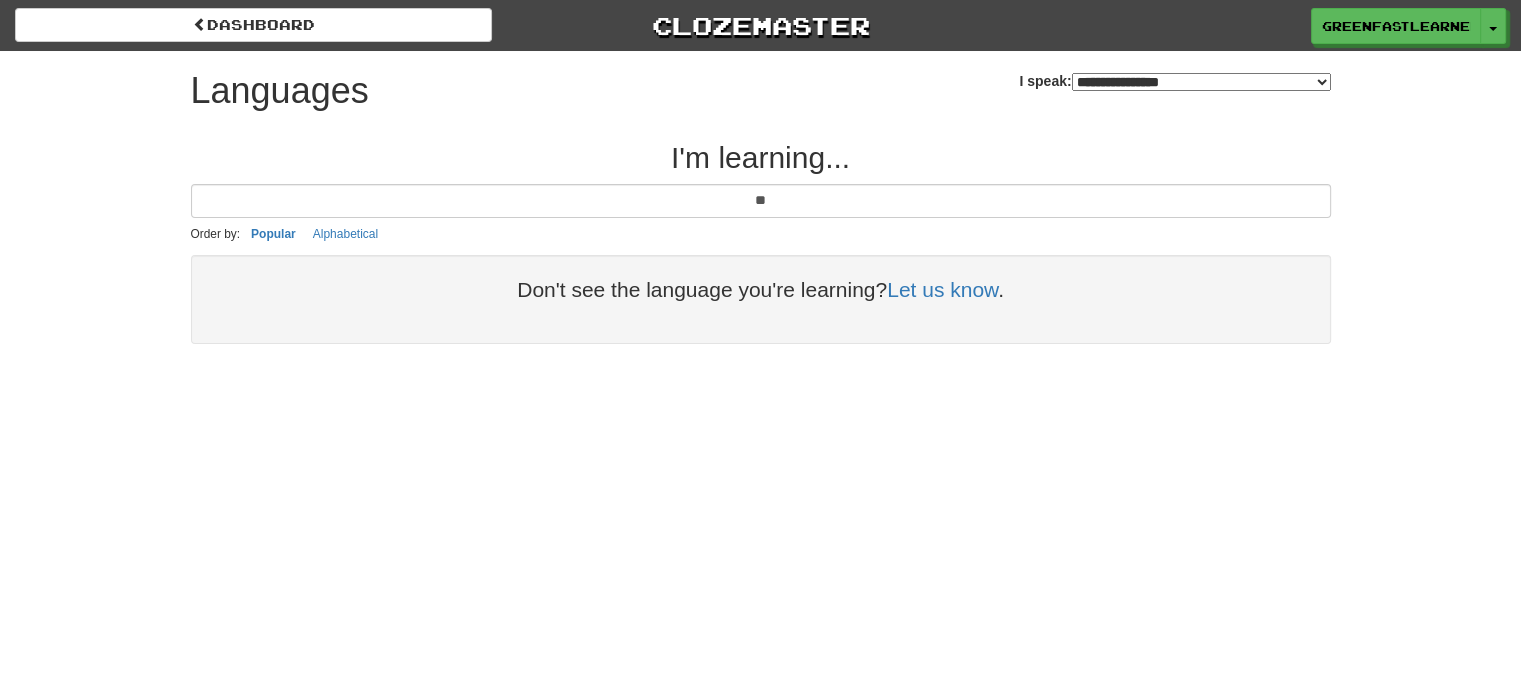 type on "*" 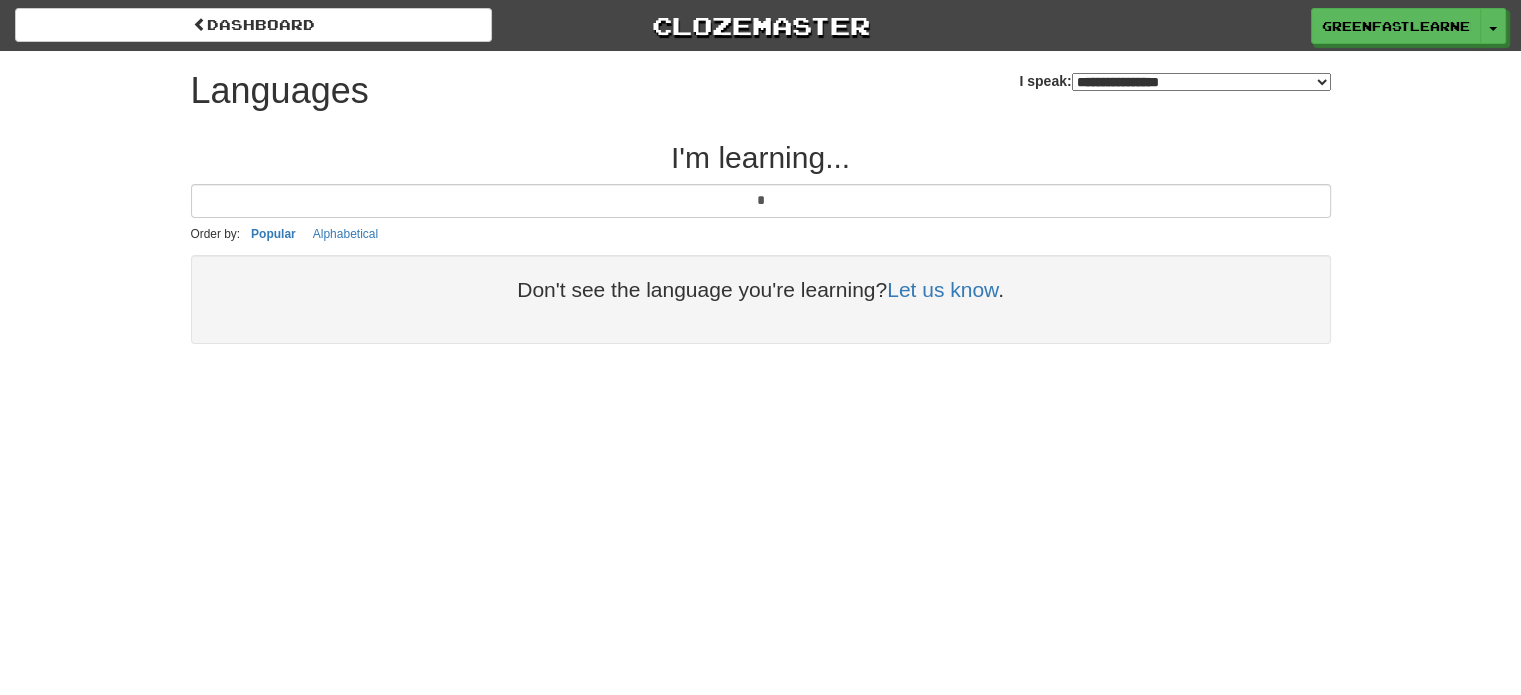 type 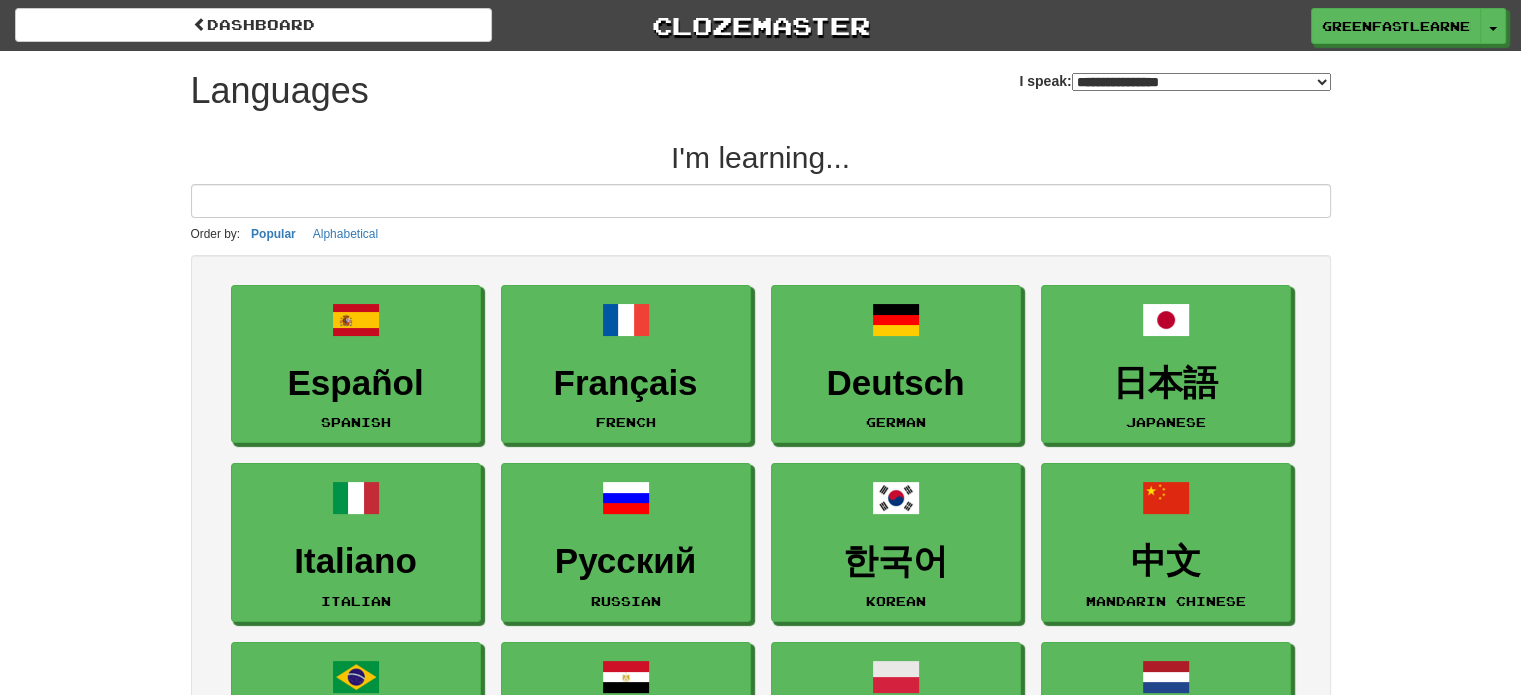 click on "**********" at bounding box center (1201, 82) 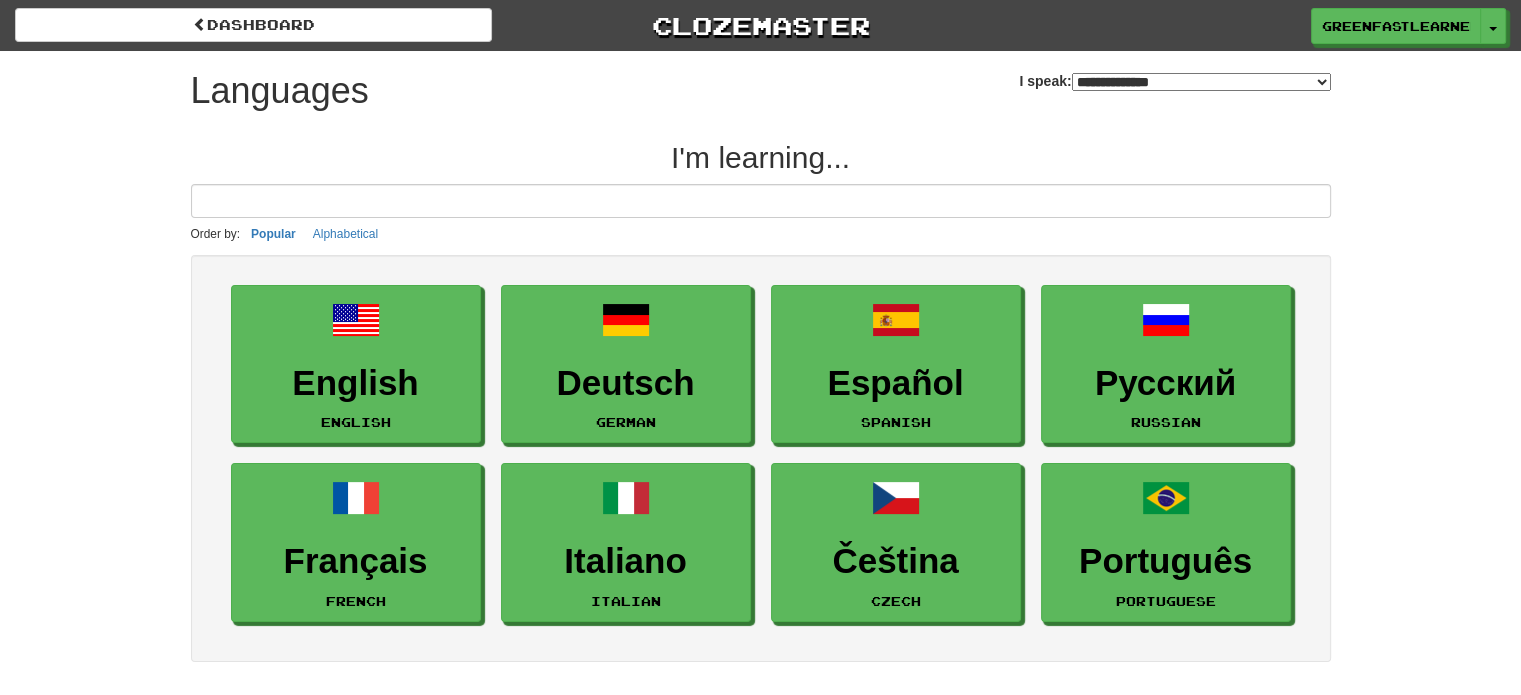 click on "**********" at bounding box center (1201, 82) 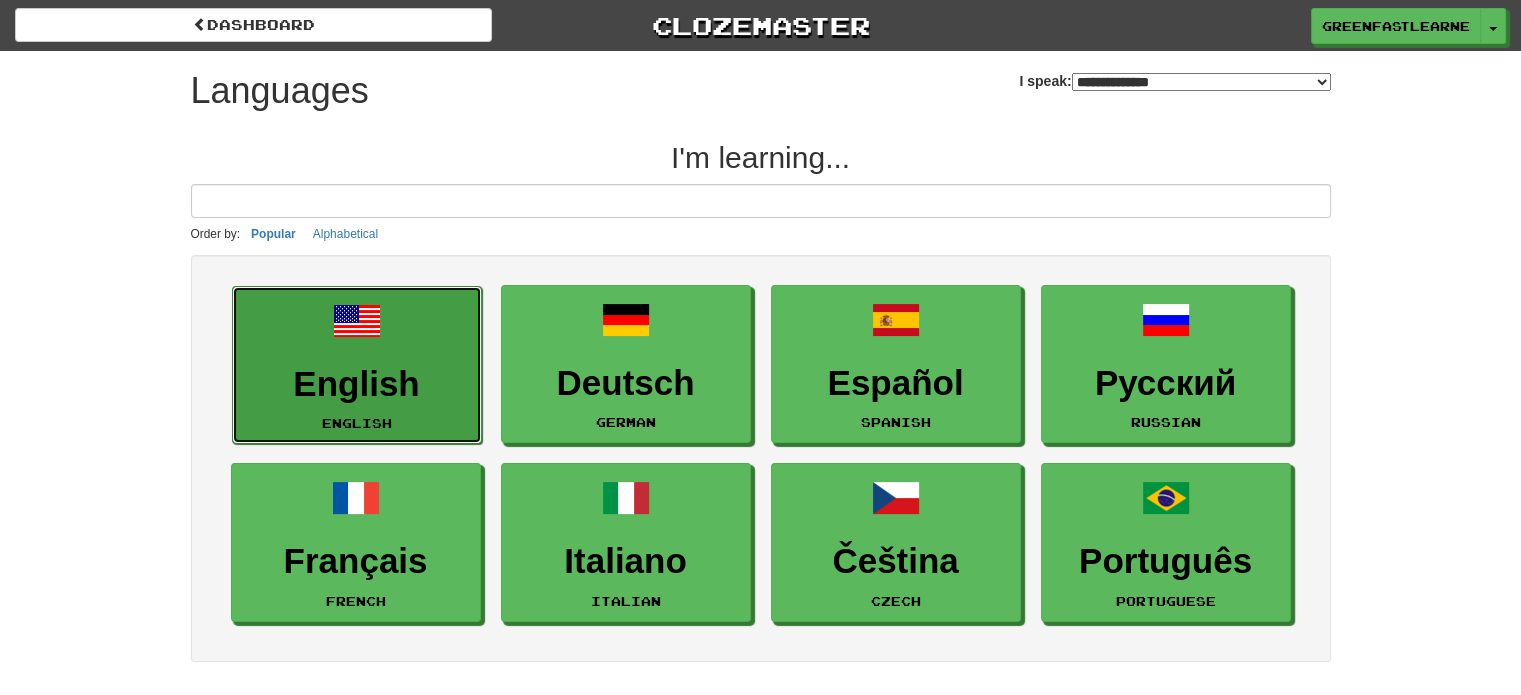 click on "English" at bounding box center [357, 384] 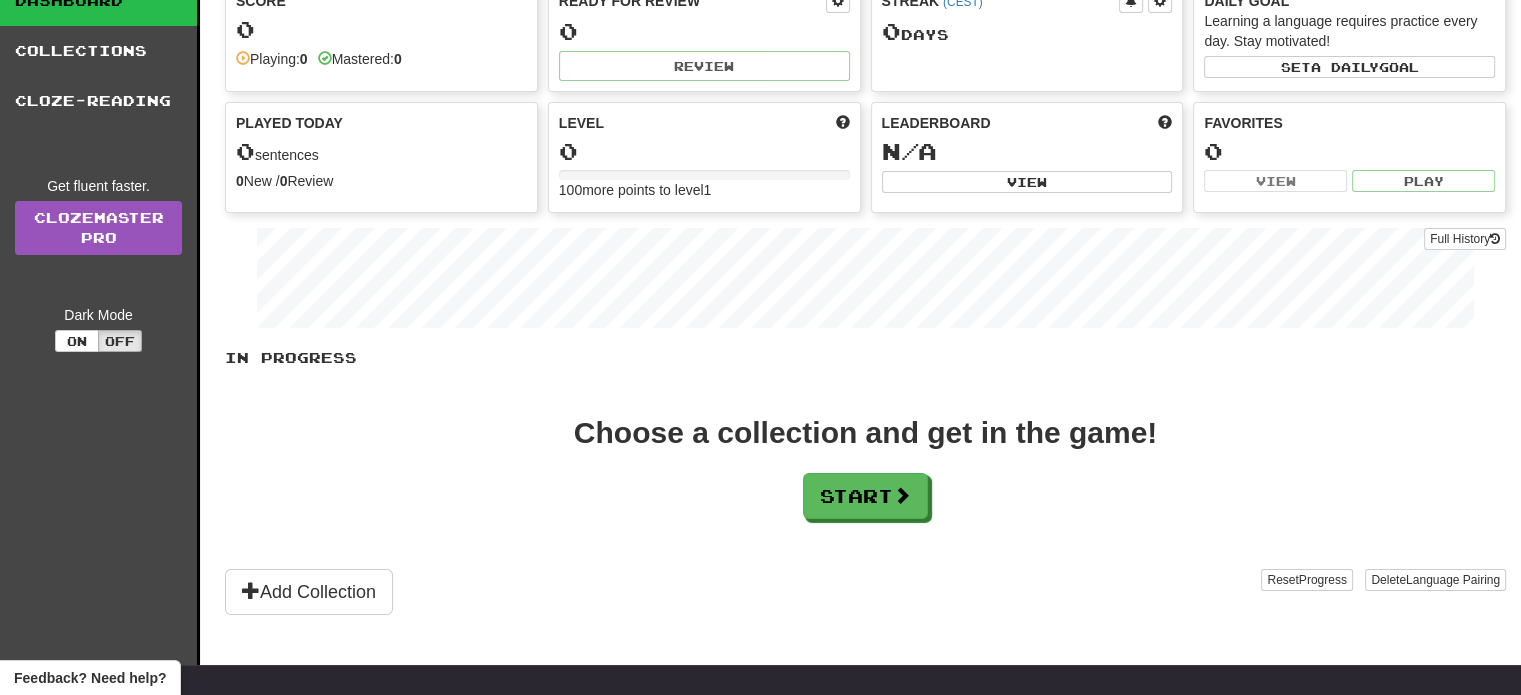scroll, scrollTop: 200, scrollLeft: 0, axis: vertical 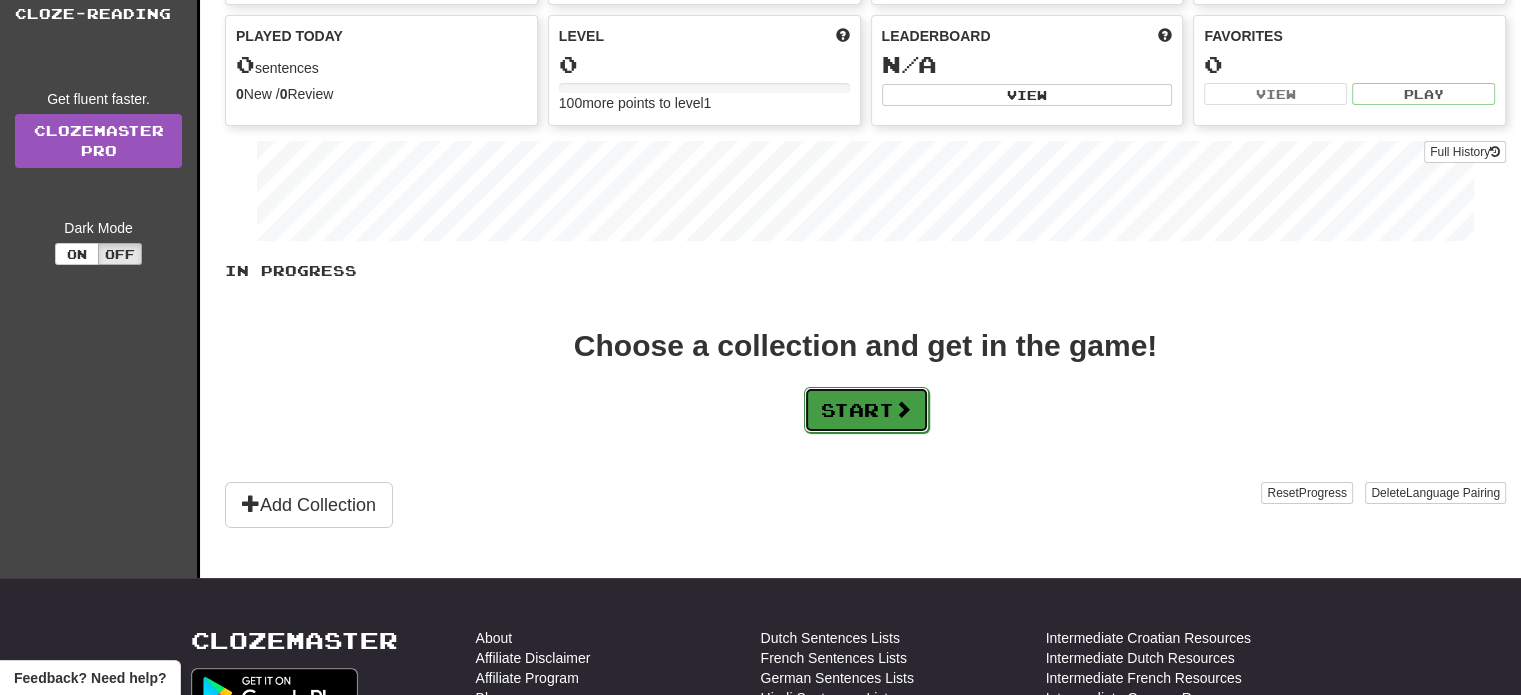 click on "Start" at bounding box center [866, 410] 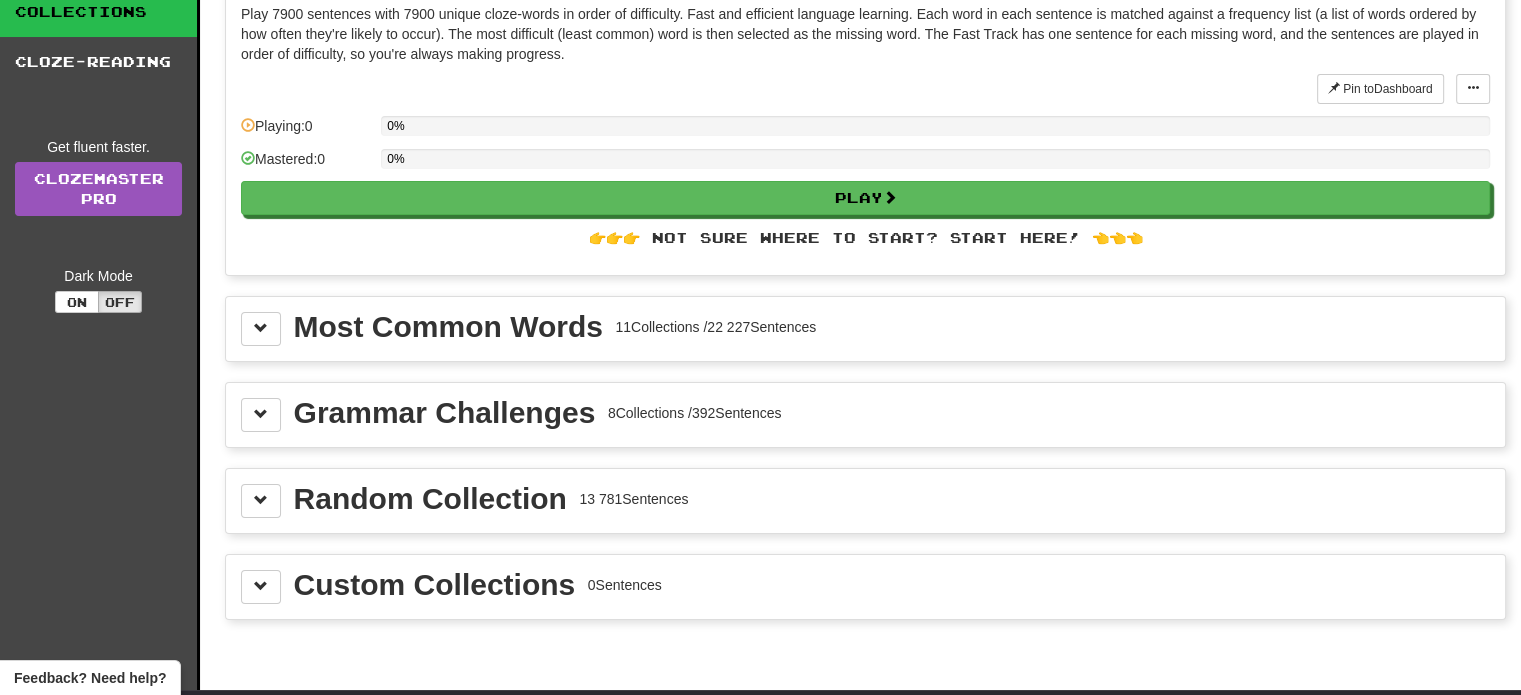 scroll, scrollTop: 200, scrollLeft: 0, axis: vertical 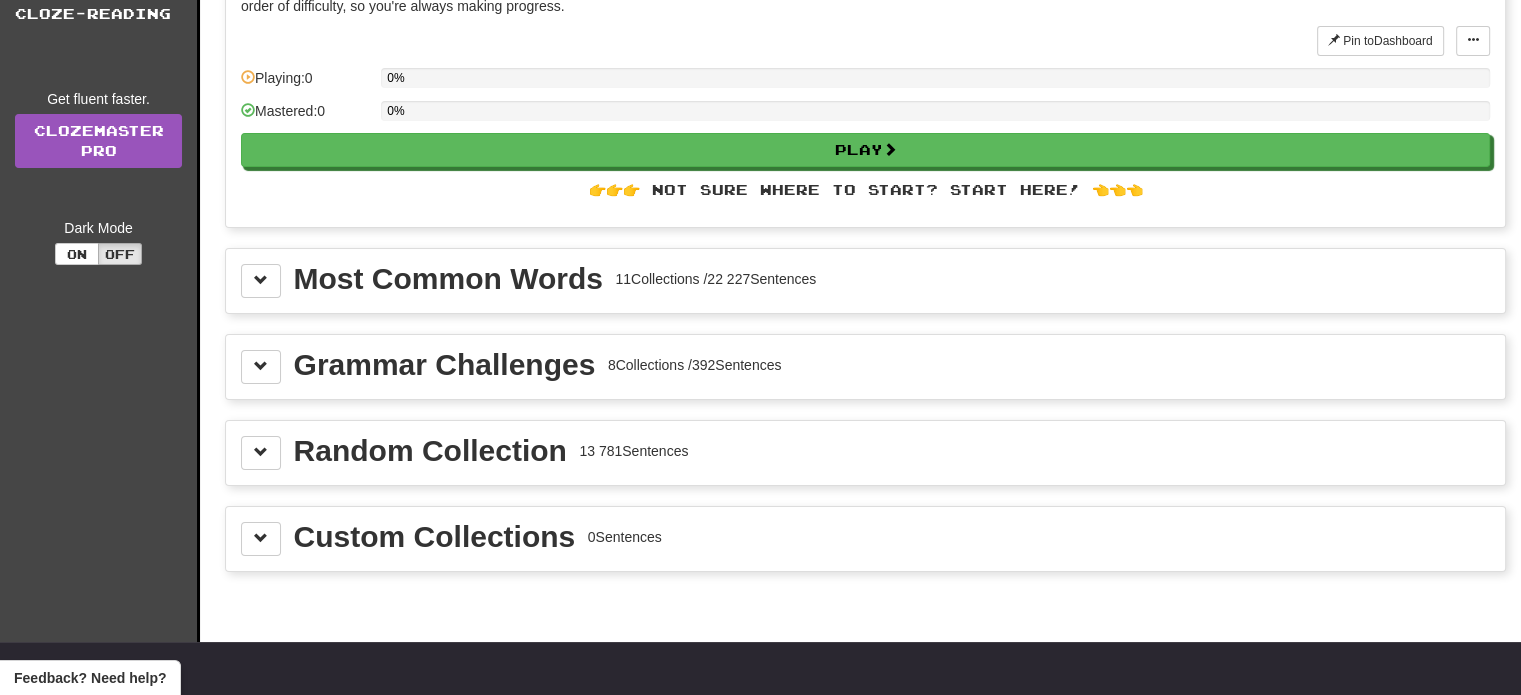 click on "Most Common Words" at bounding box center (448, 279) 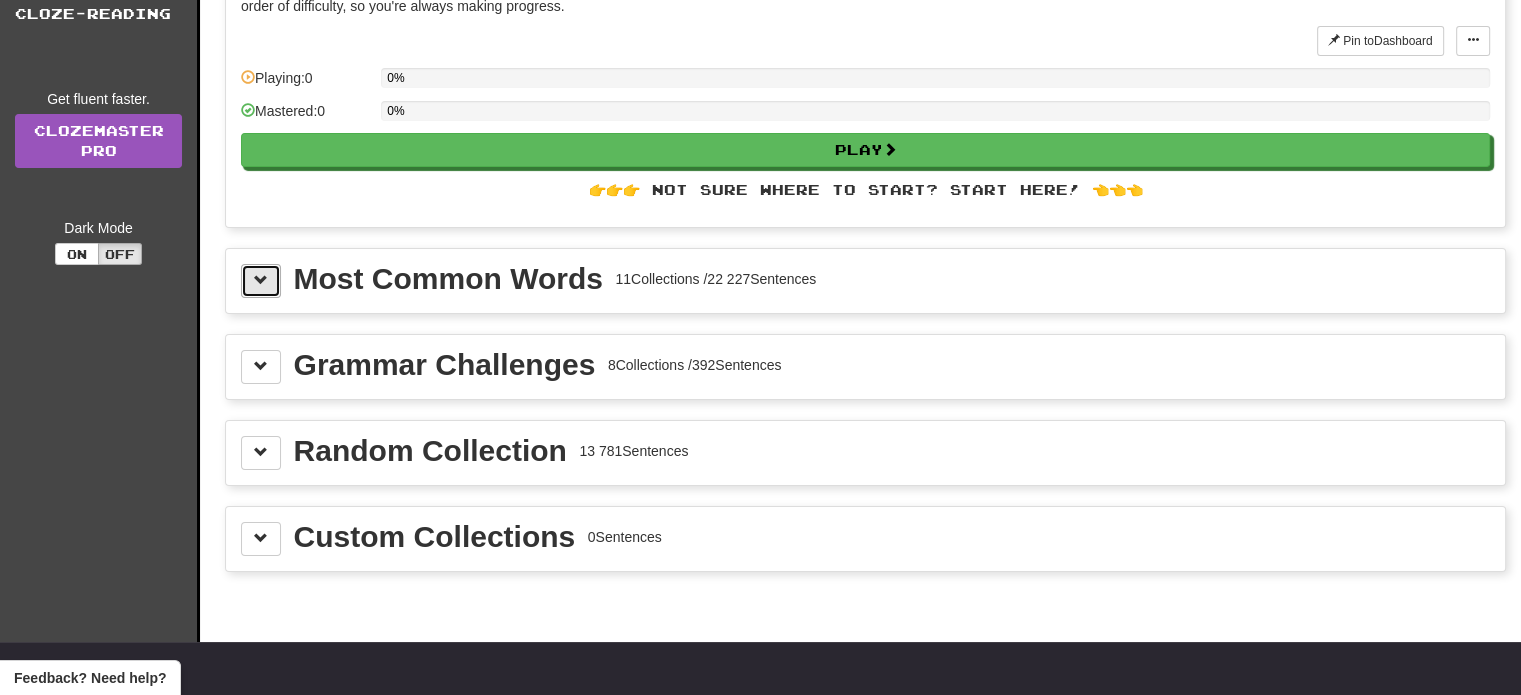 click at bounding box center (261, 280) 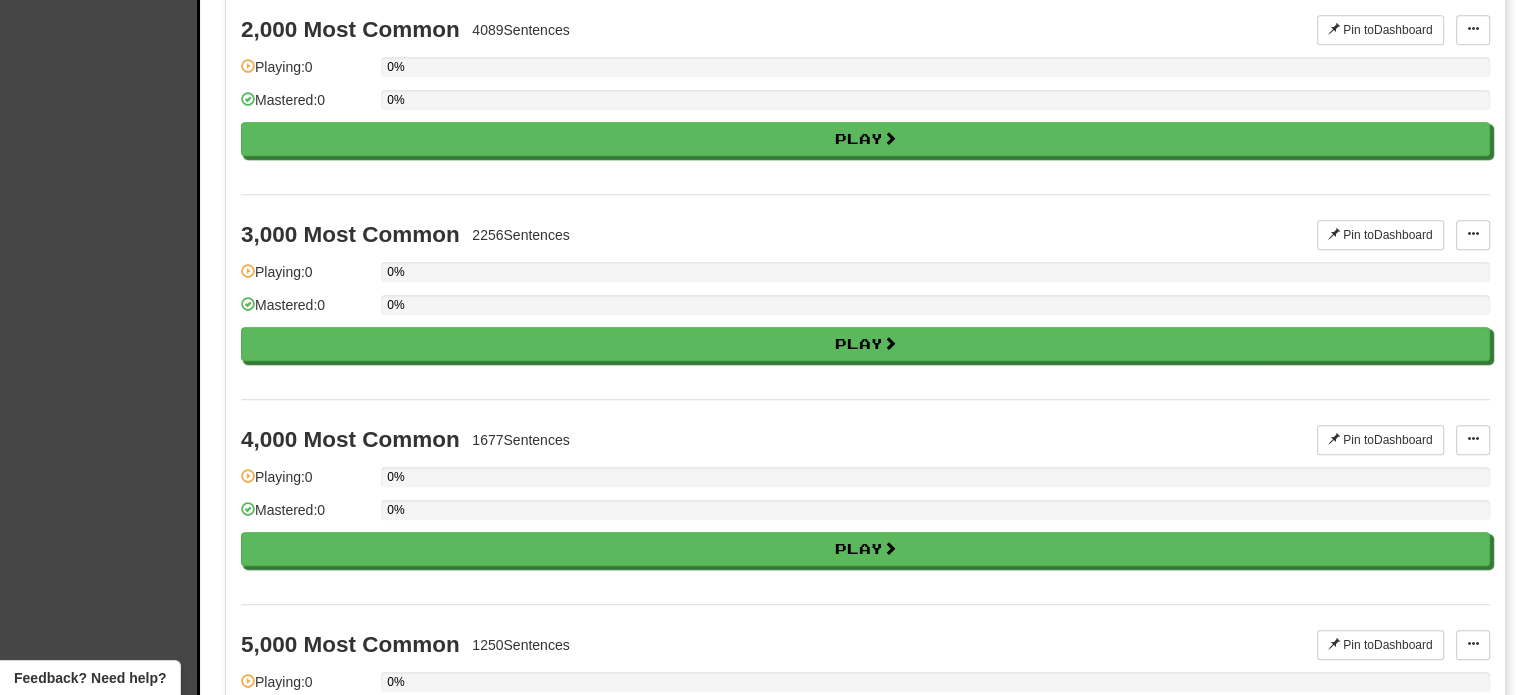scroll, scrollTop: 1200, scrollLeft: 0, axis: vertical 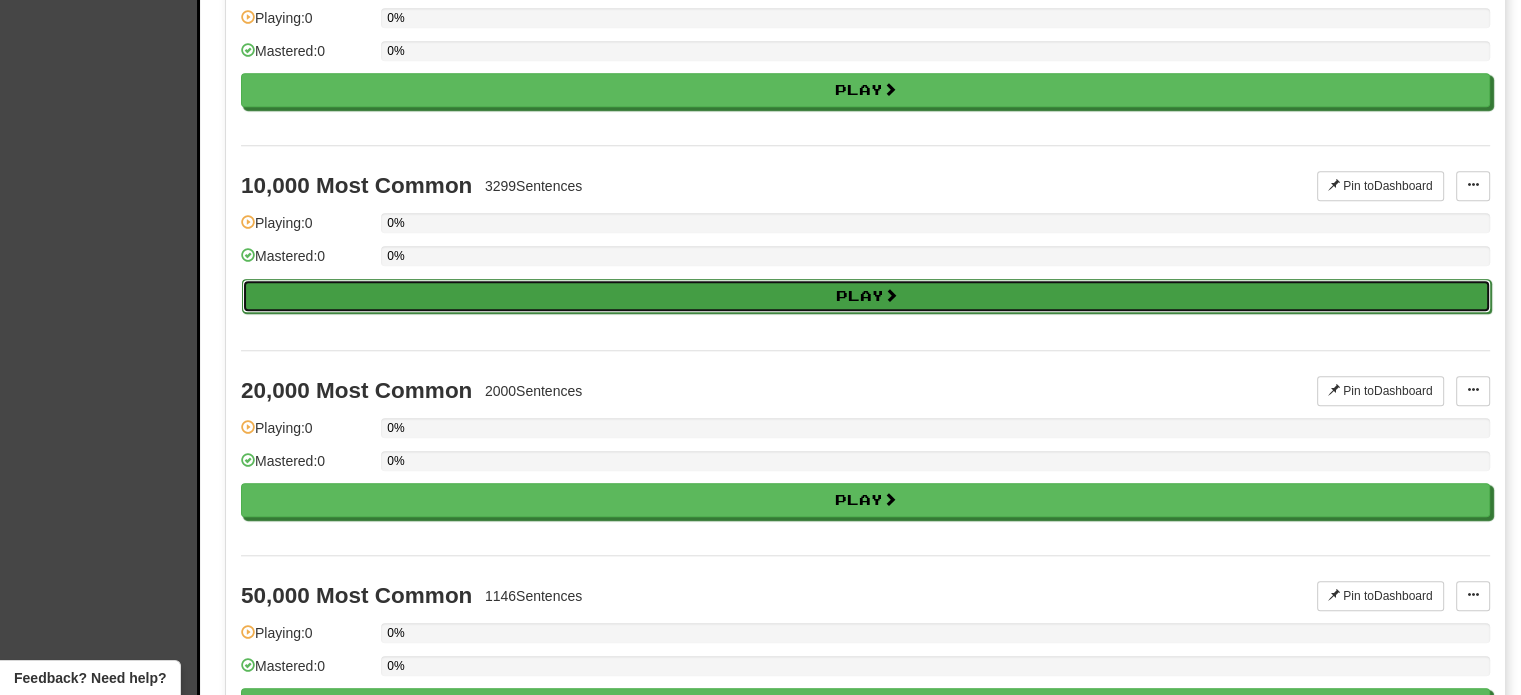 click on "Play" at bounding box center (866, 296) 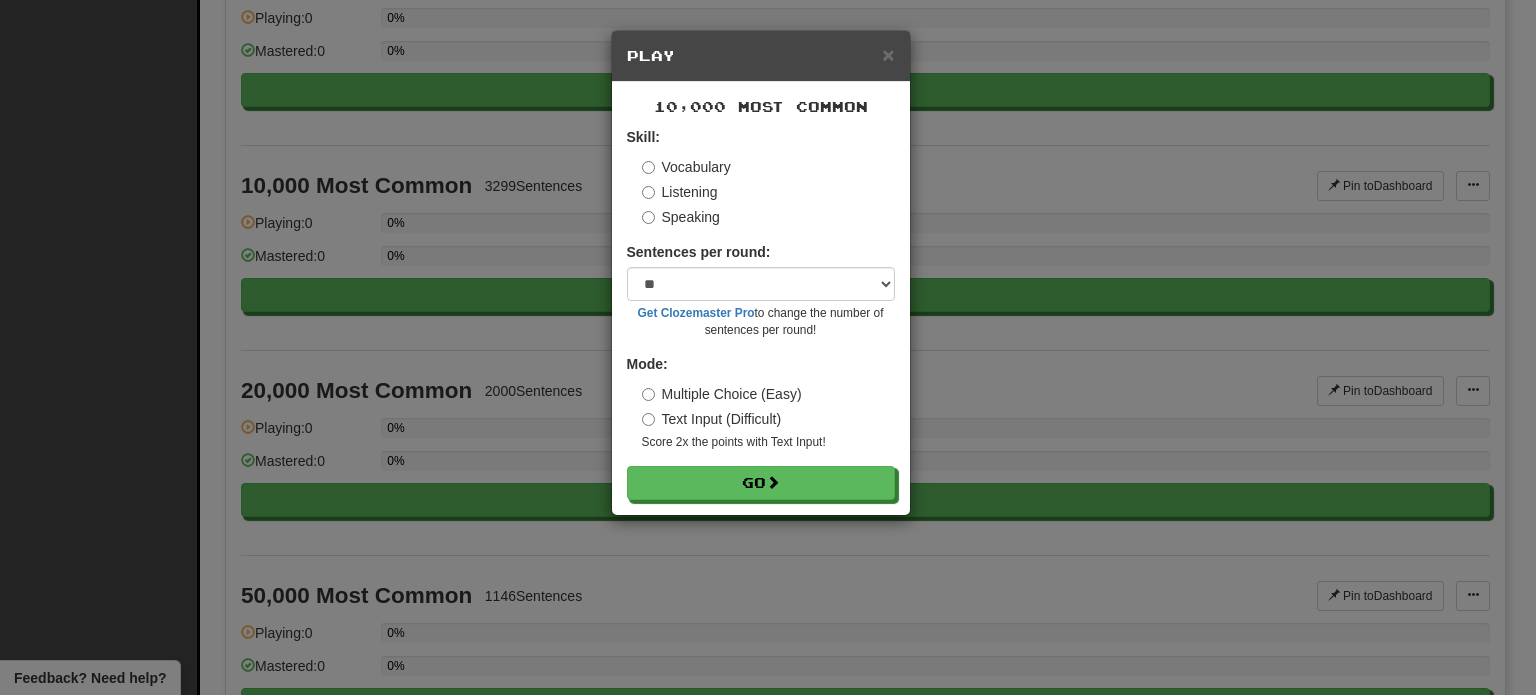 click on "Listening" at bounding box center (680, 192) 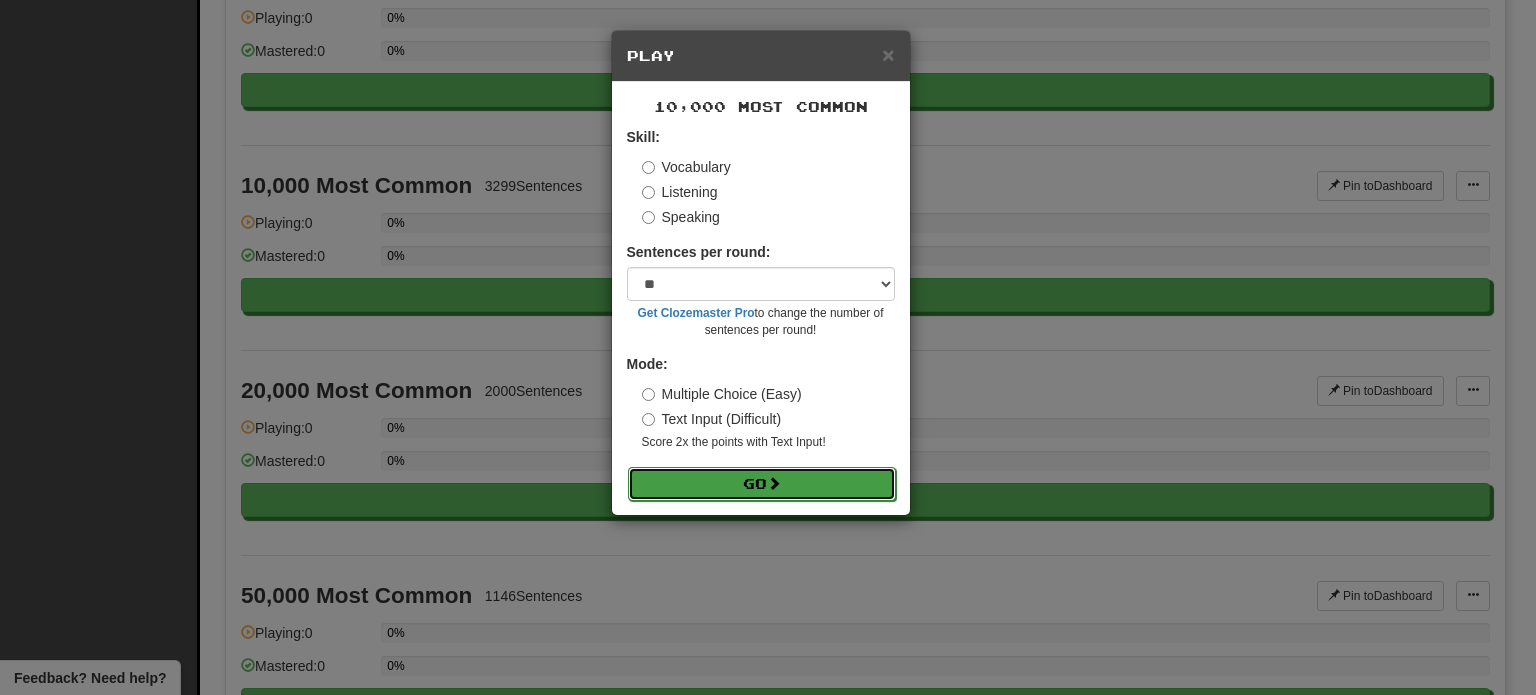 click on "Go" at bounding box center (762, 484) 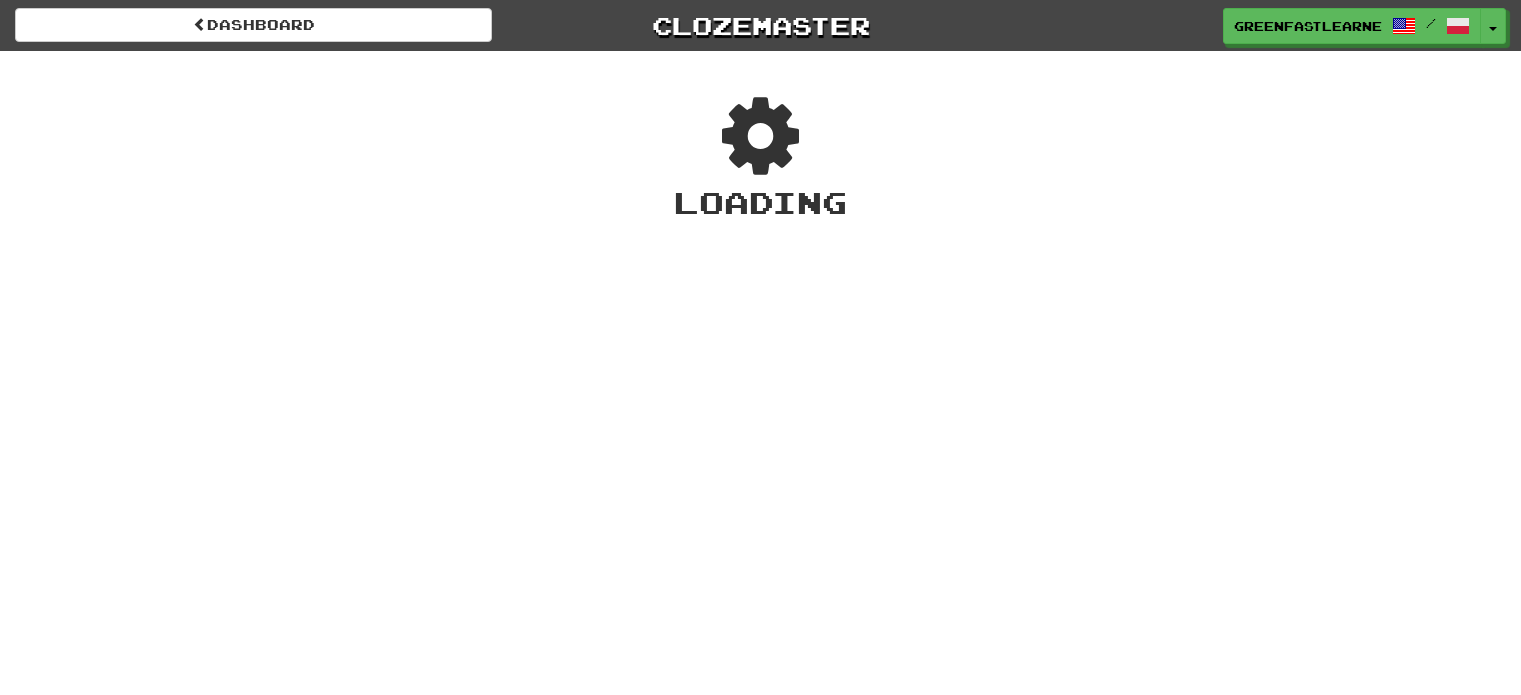 scroll, scrollTop: 0, scrollLeft: 0, axis: both 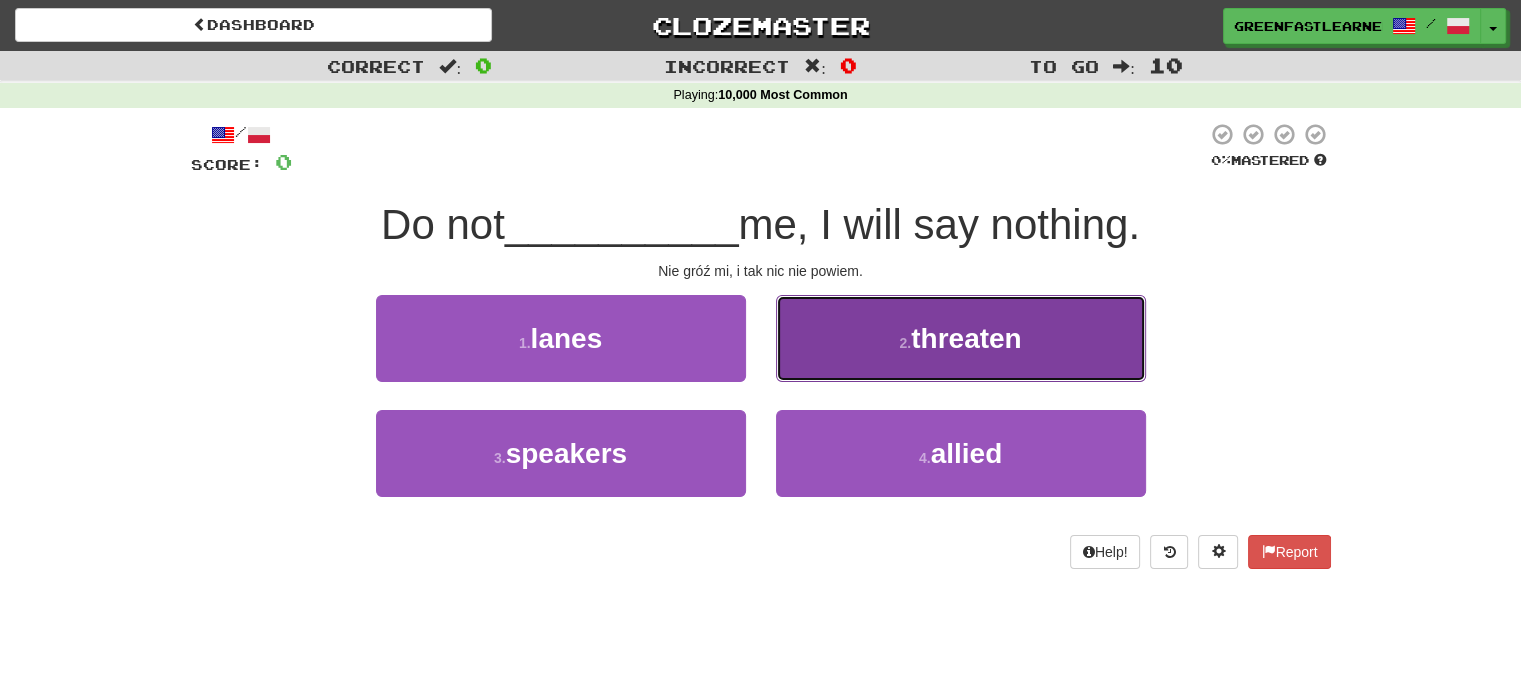 click on "2 .  threaten" at bounding box center (961, 338) 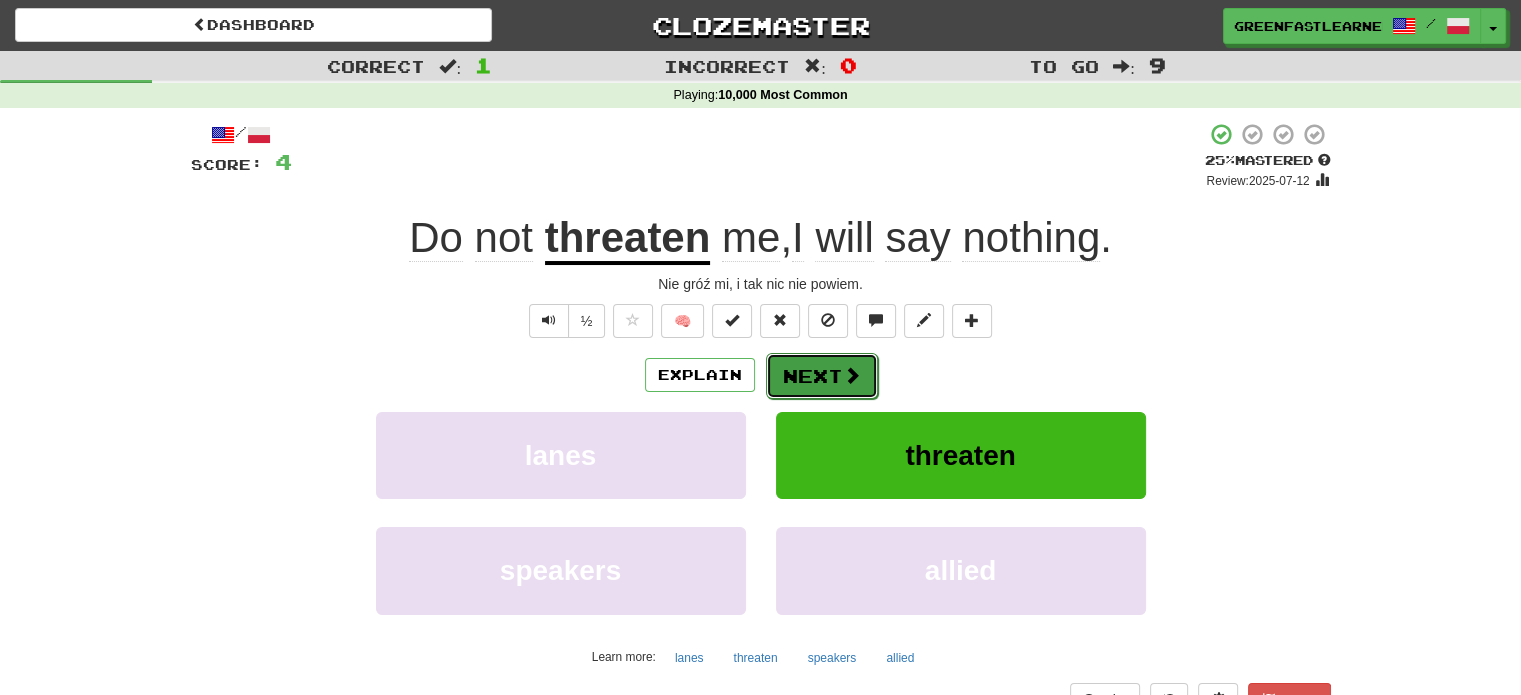click at bounding box center (852, 375) 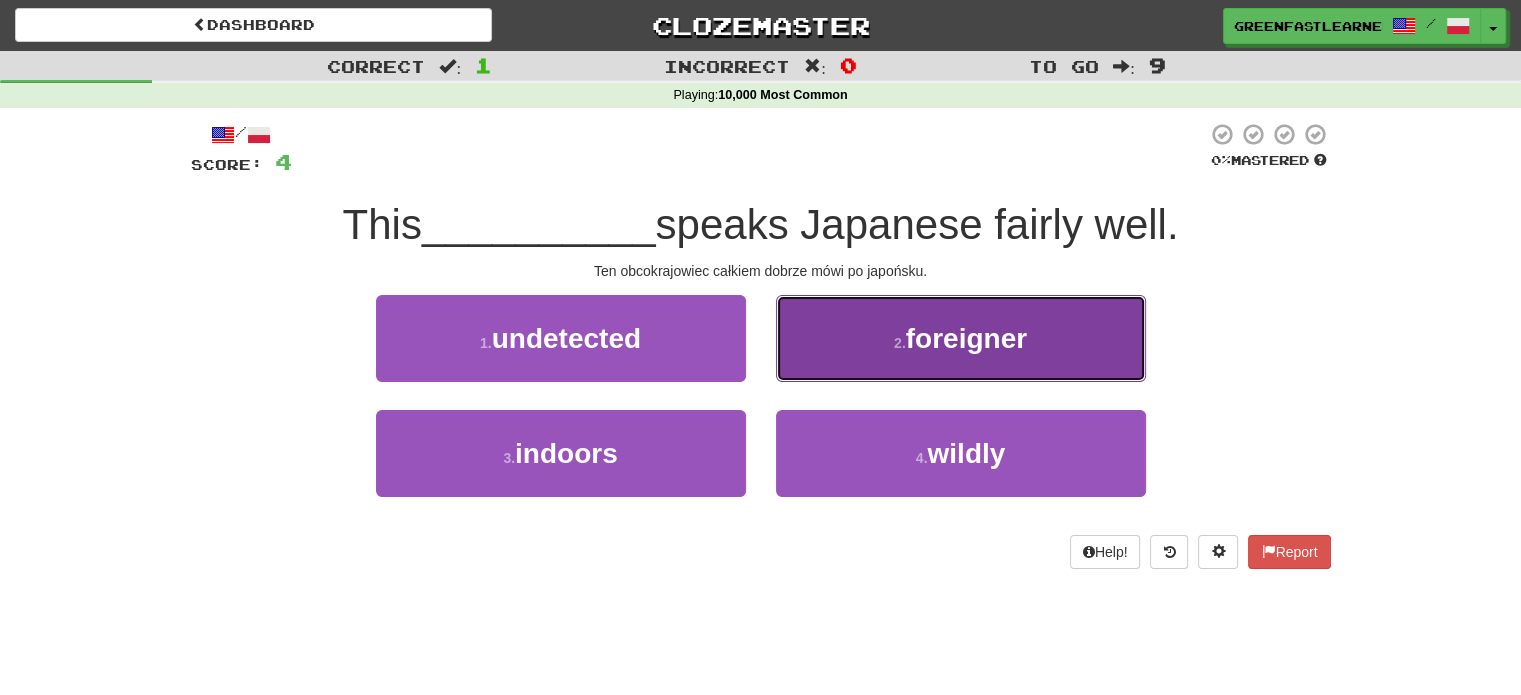 click on "2 .  foreigner" at bounding box center [961, 338] 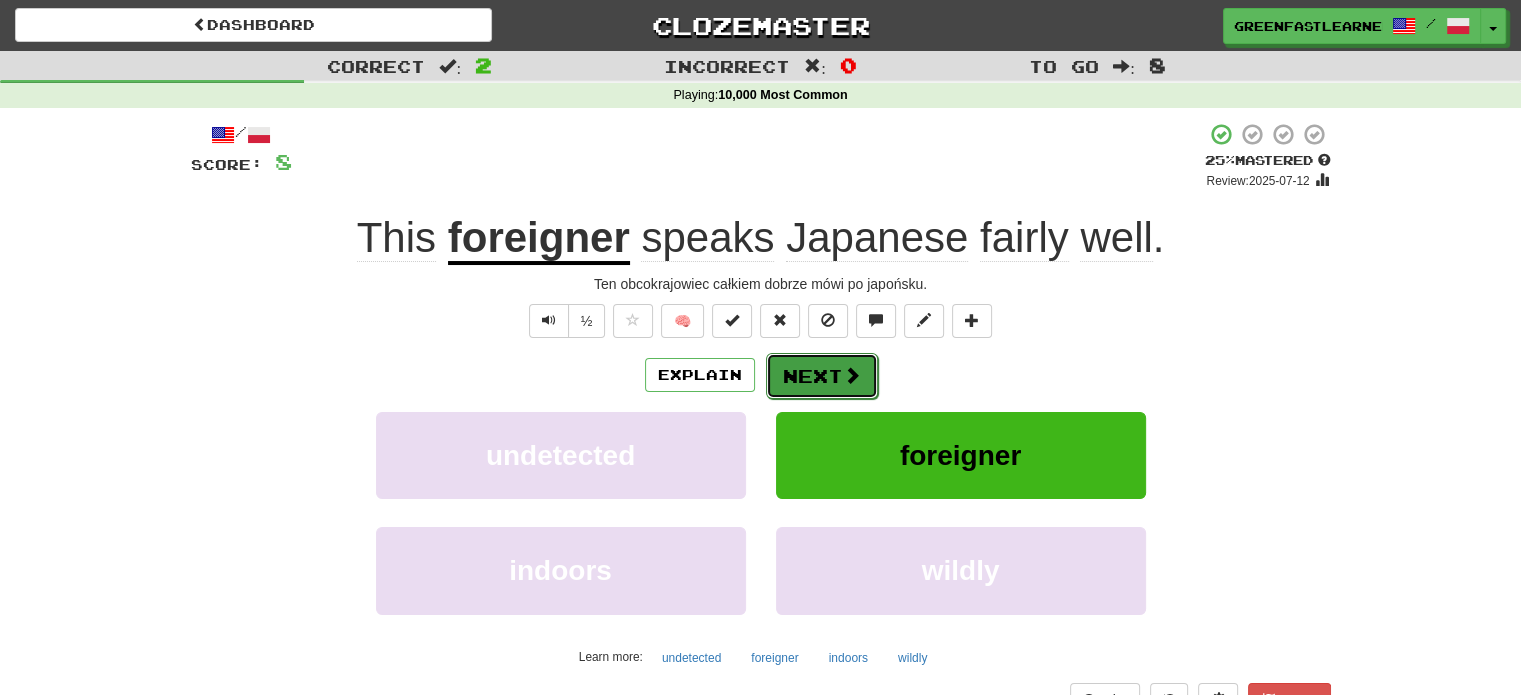 click on "Next" at bounding box center [822, 376] 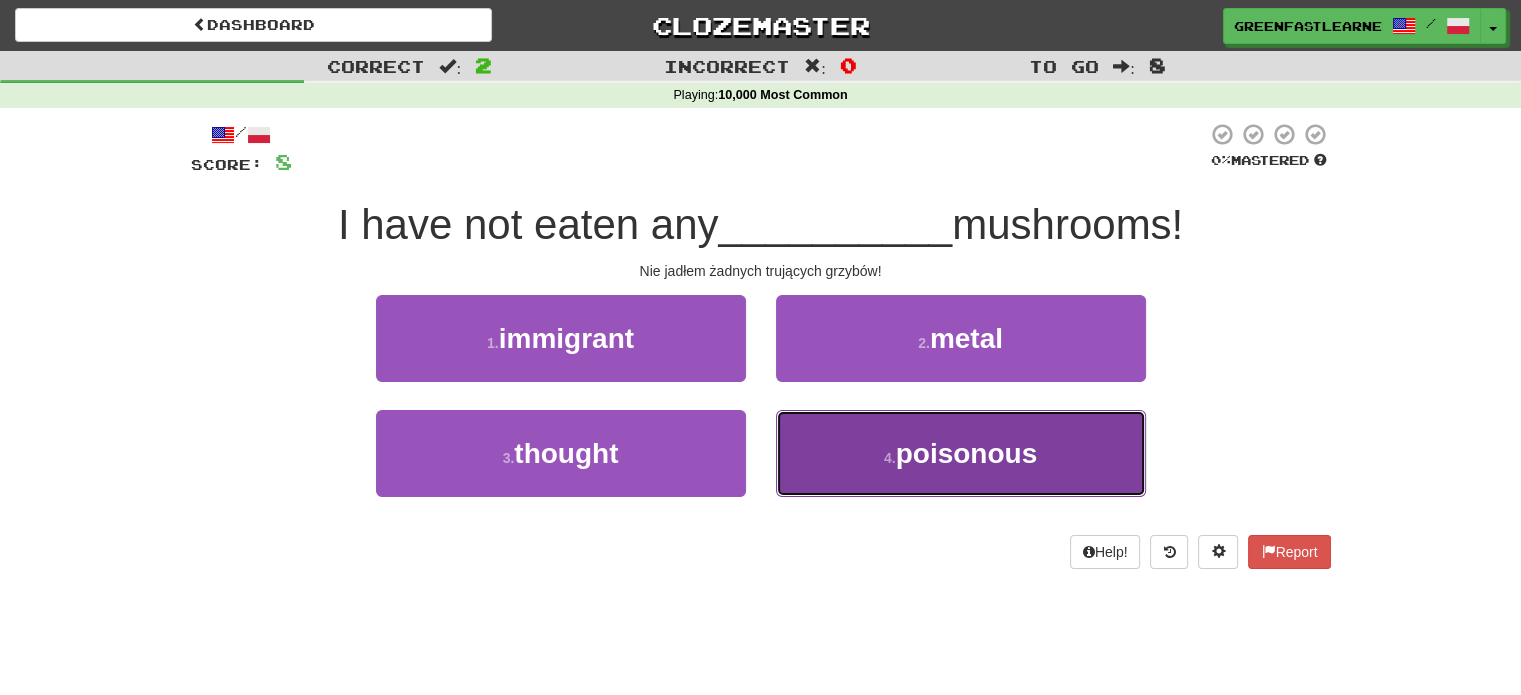 click on "4 .  poisonous" at bounding box center [961, 453] 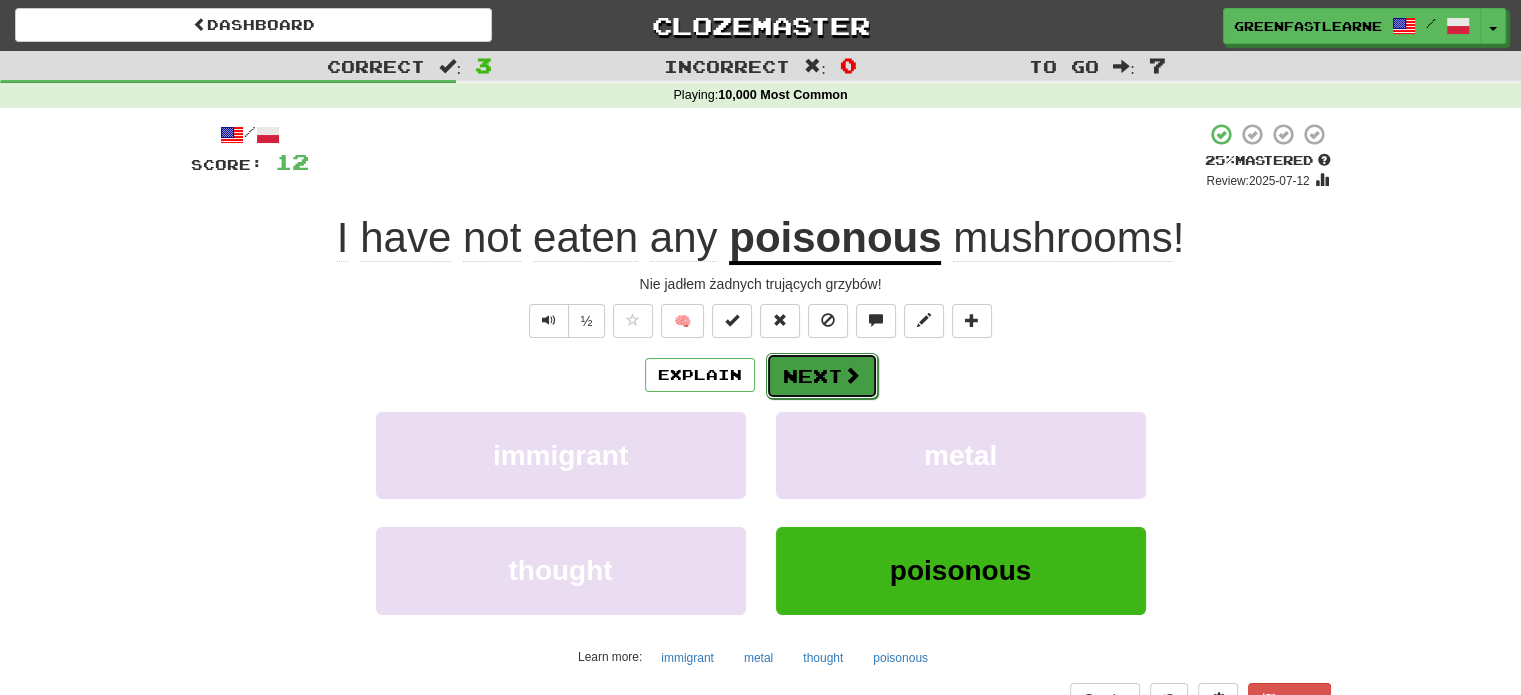 click on "Next" at bounding box center [822, 376] 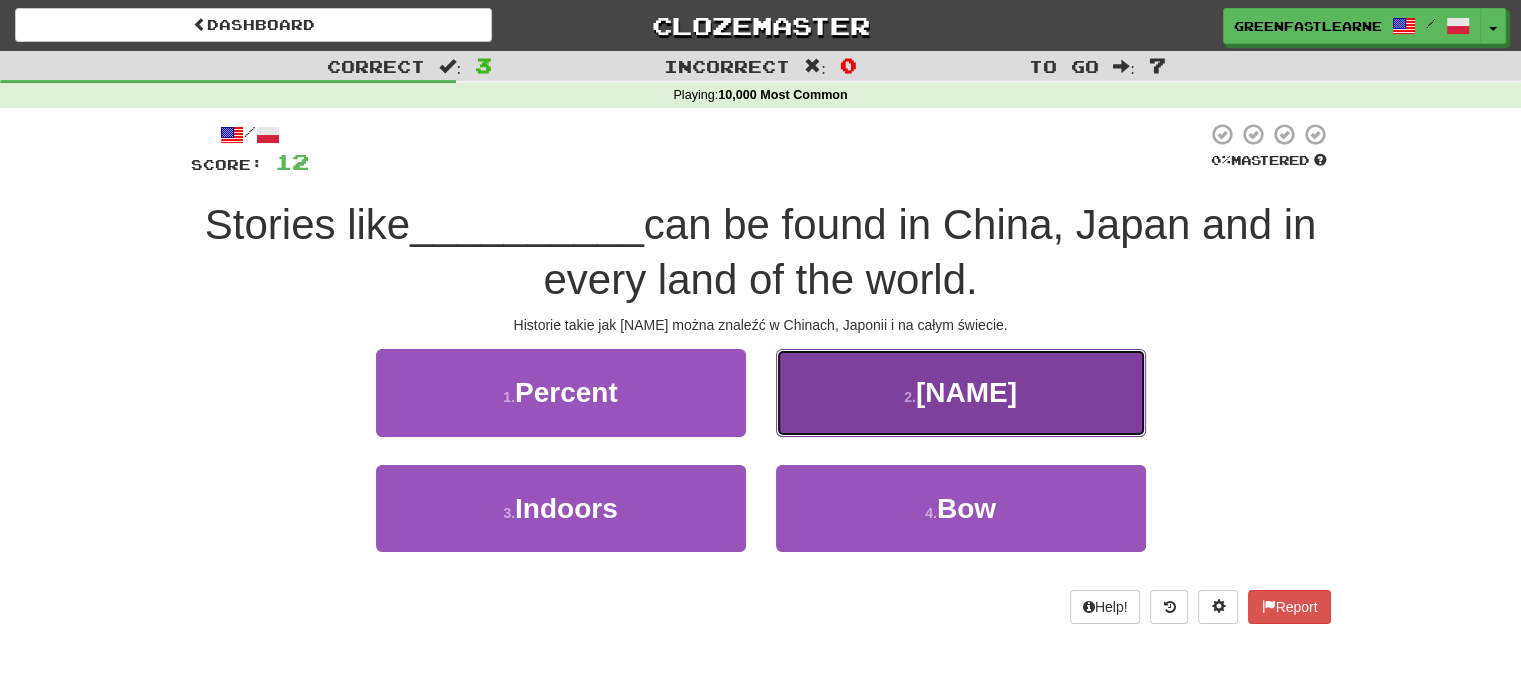 click on "2 .  Cinderella" at bounding box center [961, 392] 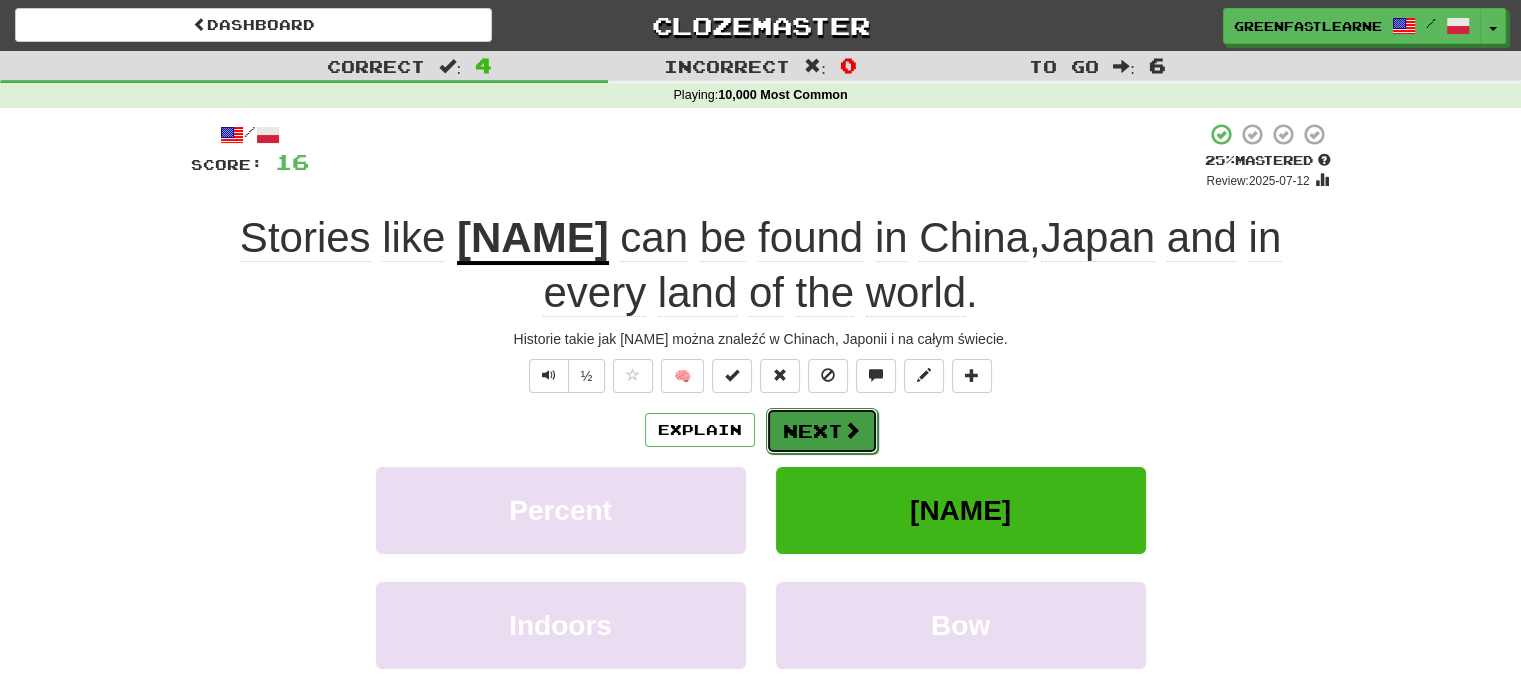click on "Next" at bounding box center (822, 431) 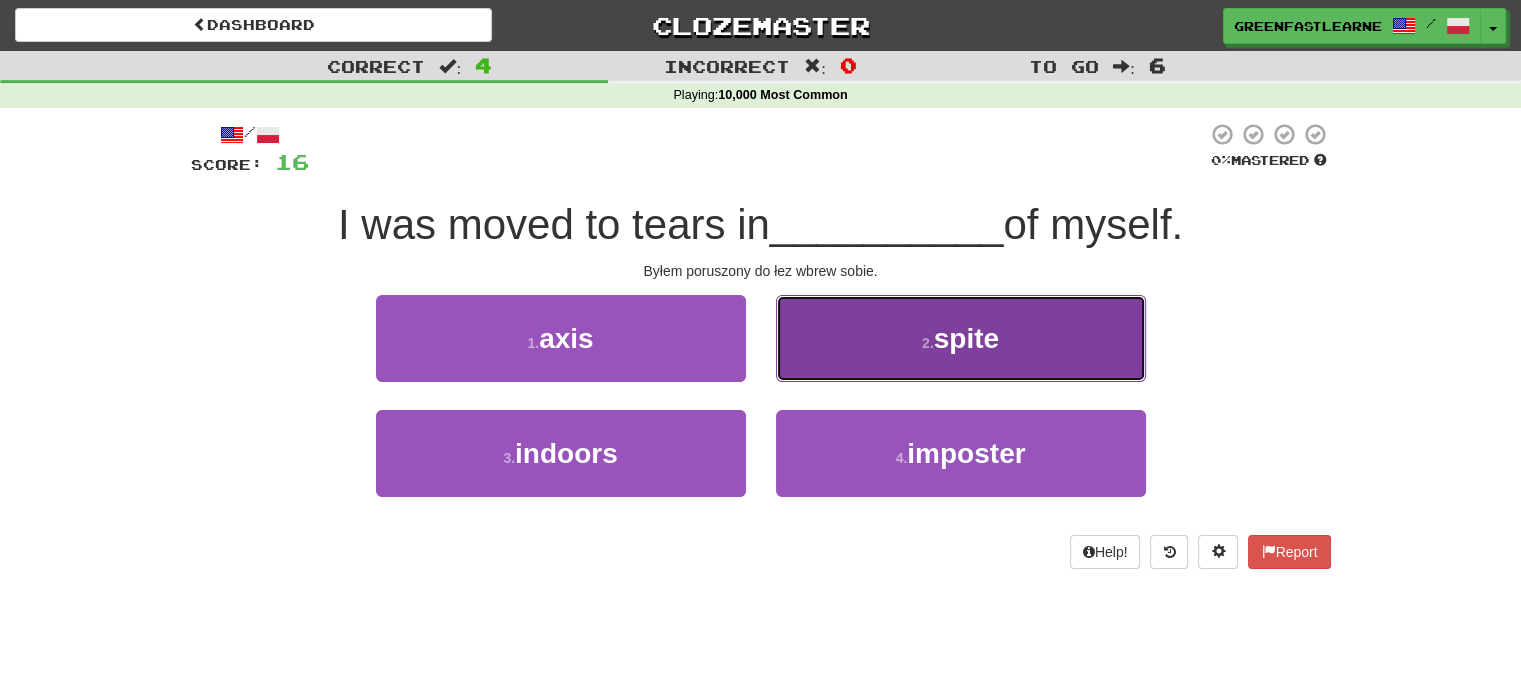 click on "2 .  spite" at bounding box center (961, 338) 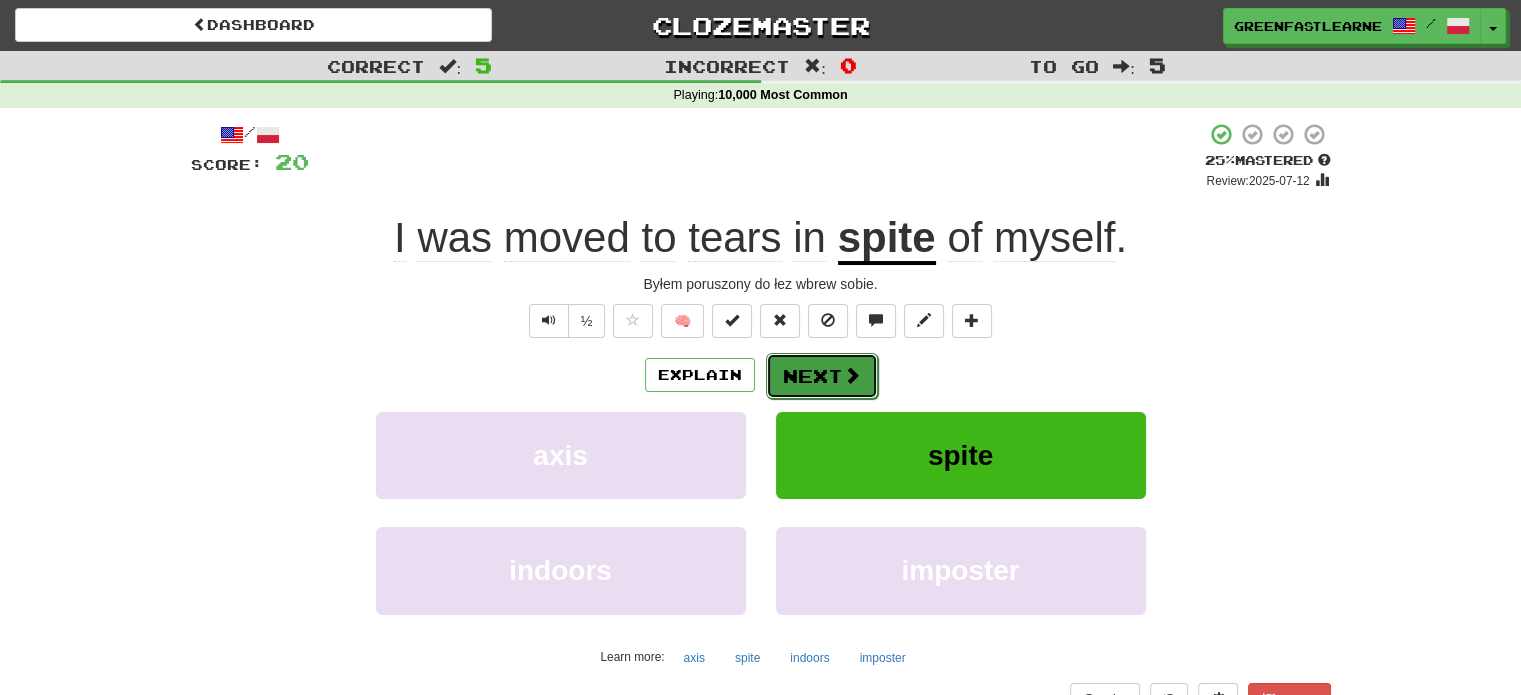click at bounding box center (852, 375) 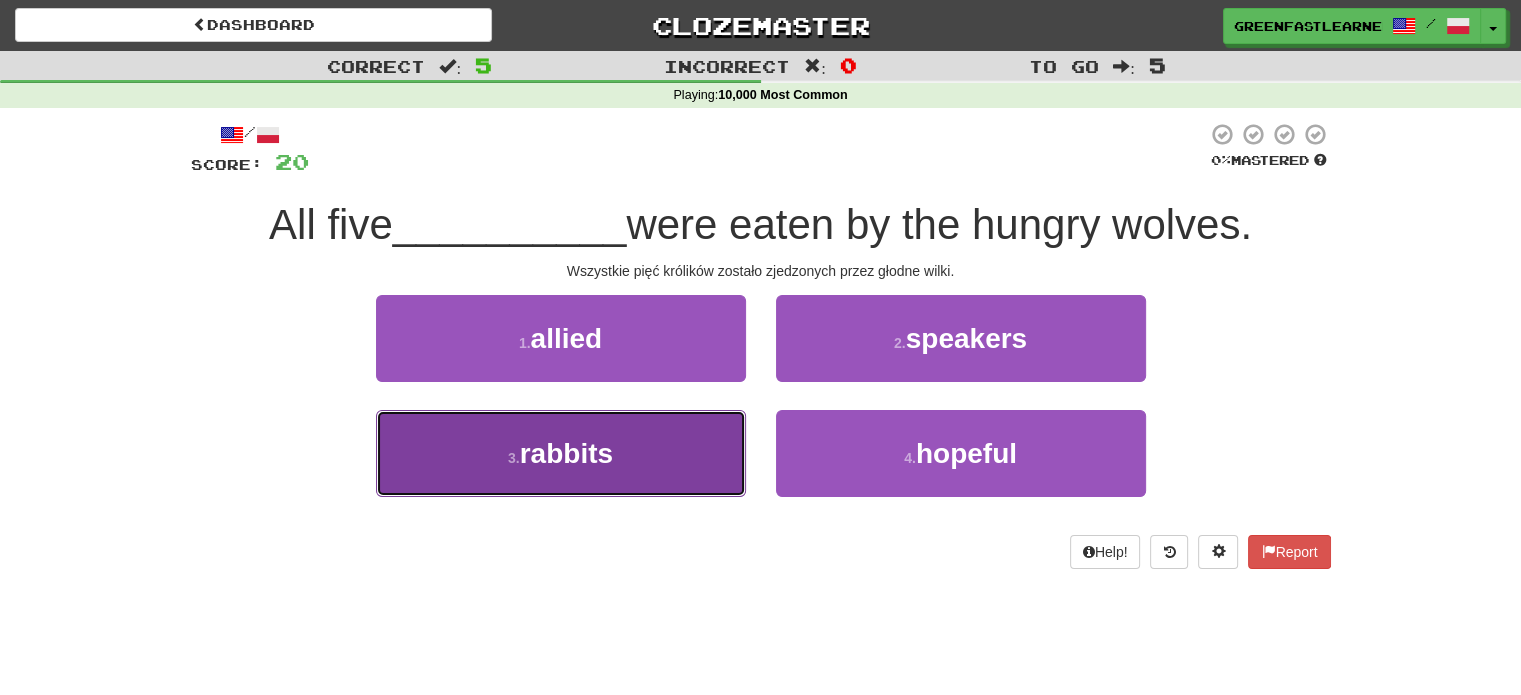 click on "3 .  rabbits" at bounding box center [561, 453] 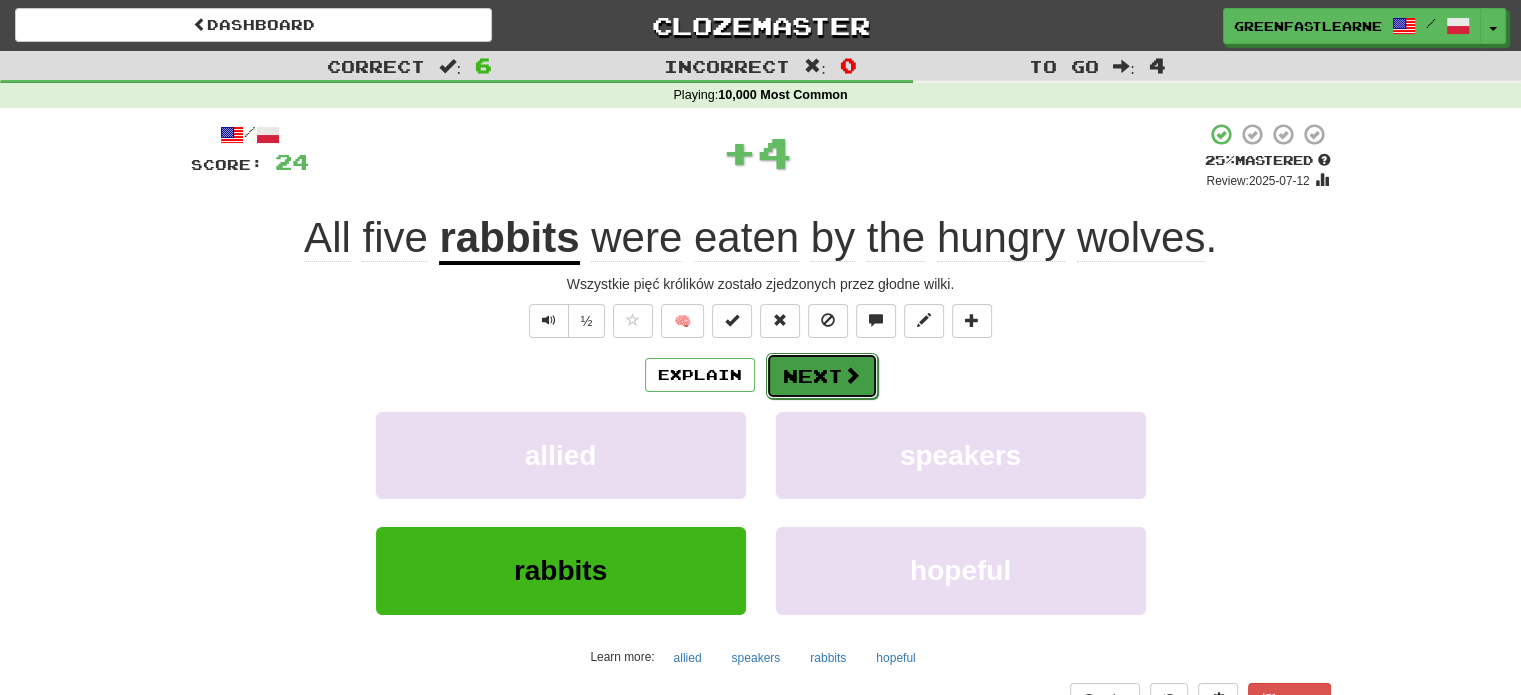 click on "Next" at bounding box center [822, 376] 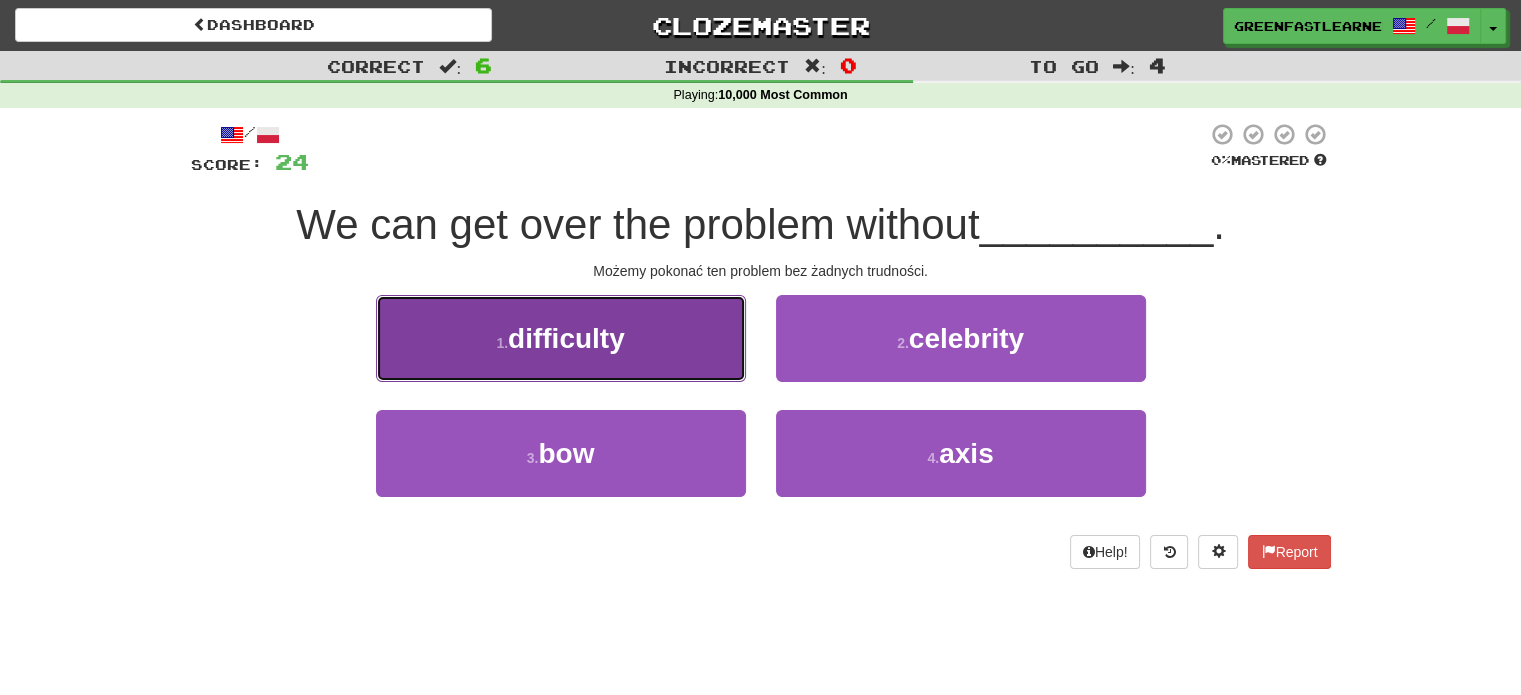 click on "1 .  difficulty" at bounding box center (561, 338) 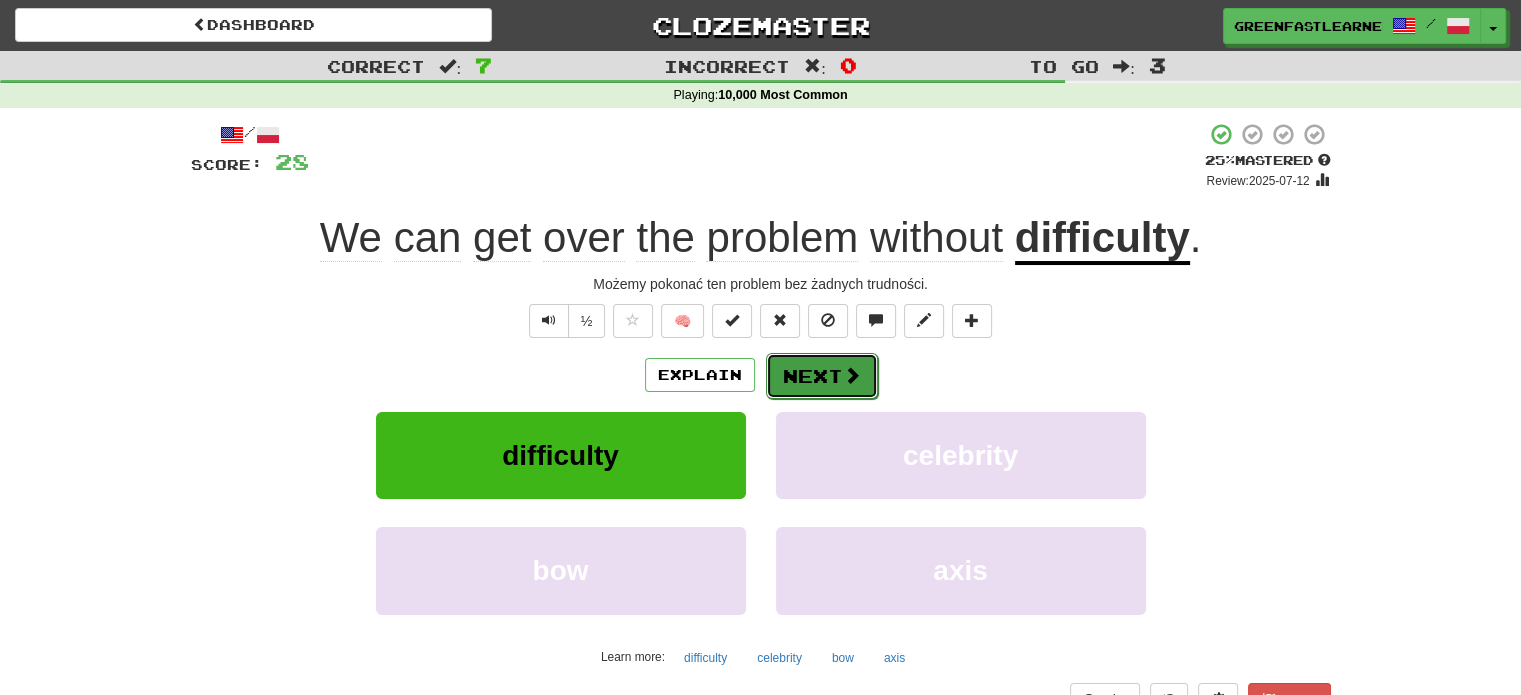 click at bounding box center [852, 375] 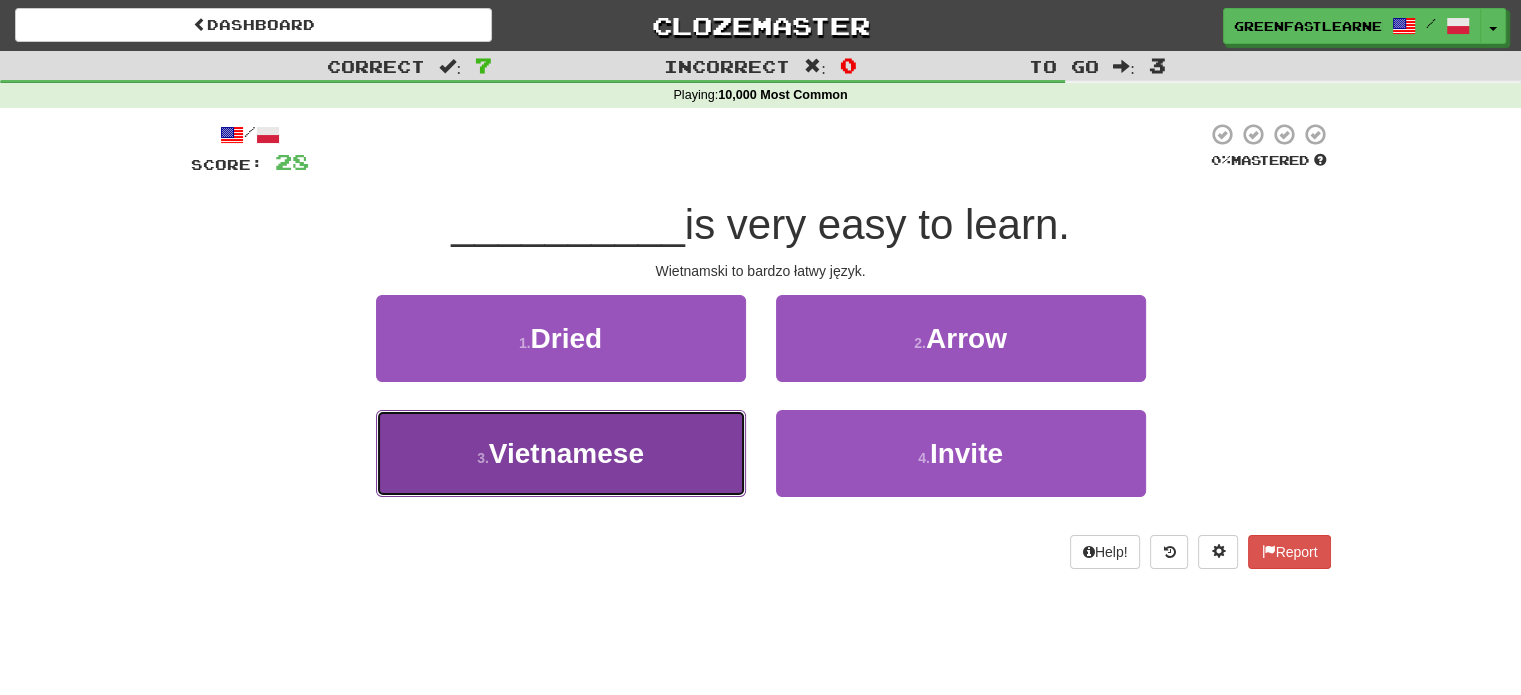 click on "3 .  Vietnamese" at bounding box center (561, 453) 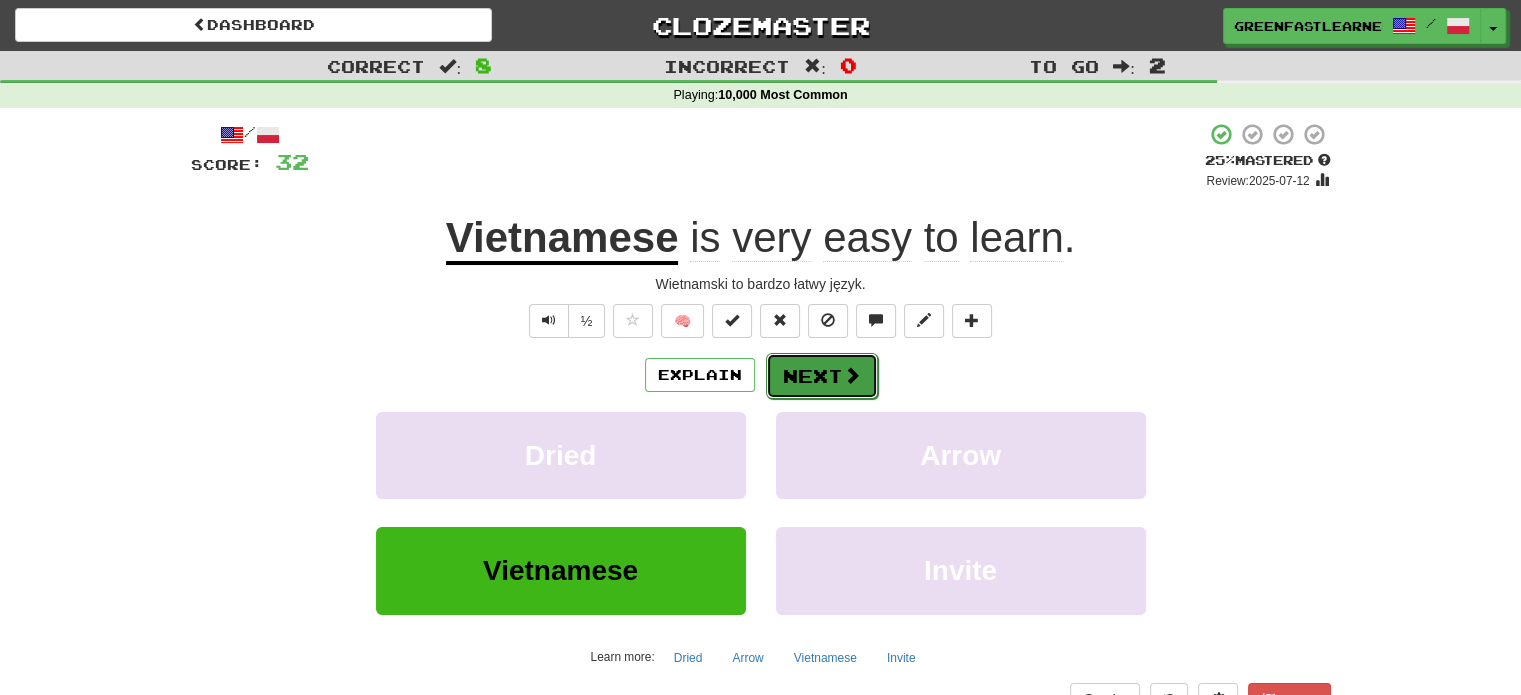 click on "Next" at bounding box center [822, 376] 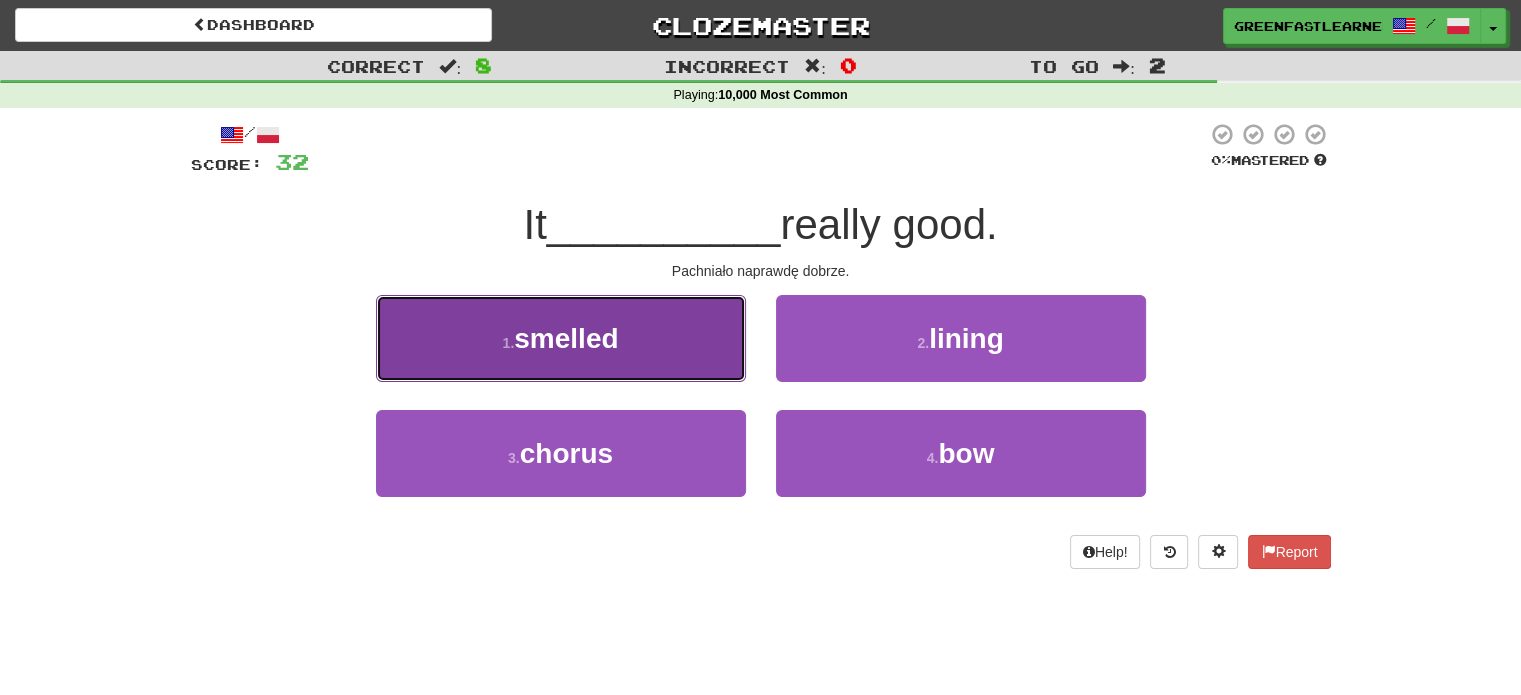 click on "1 .  smelled" at bounding box center (561, 338) 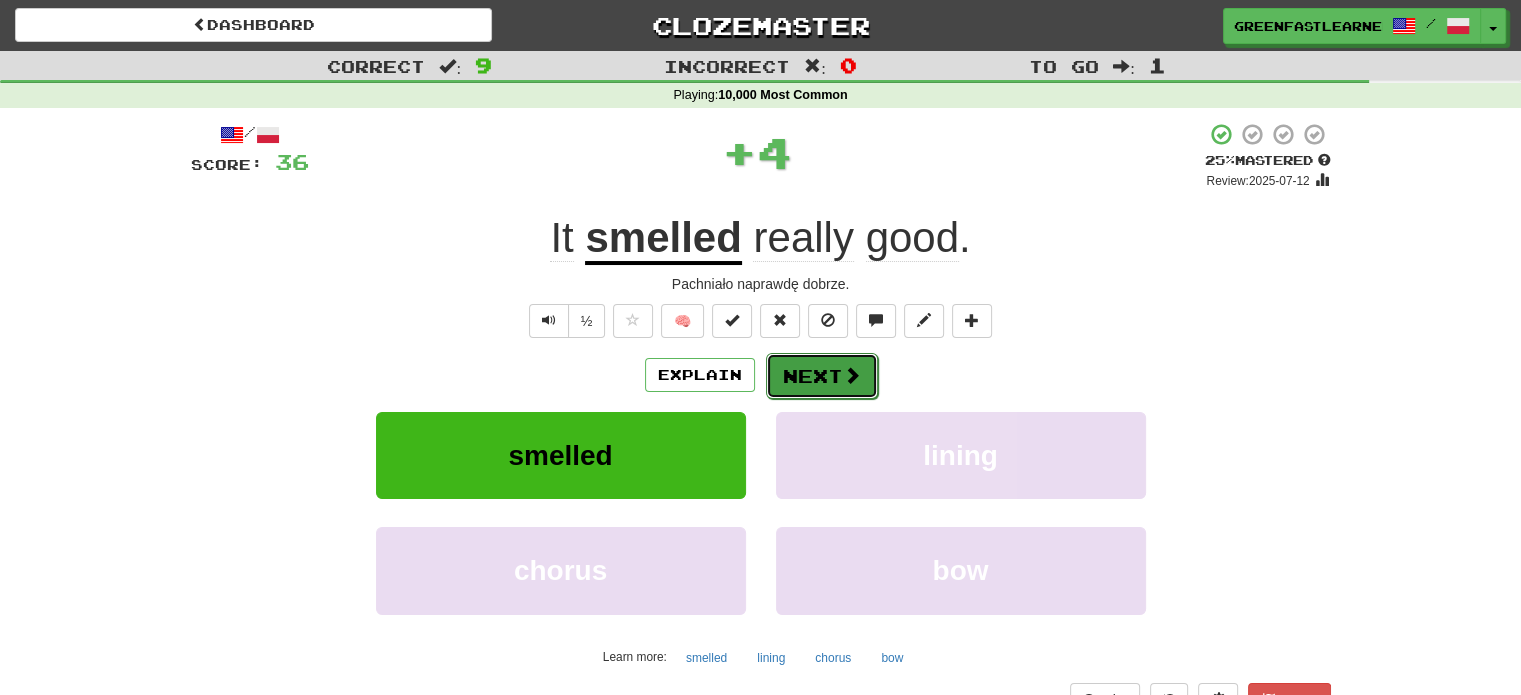click at bounding box center (852, 375) 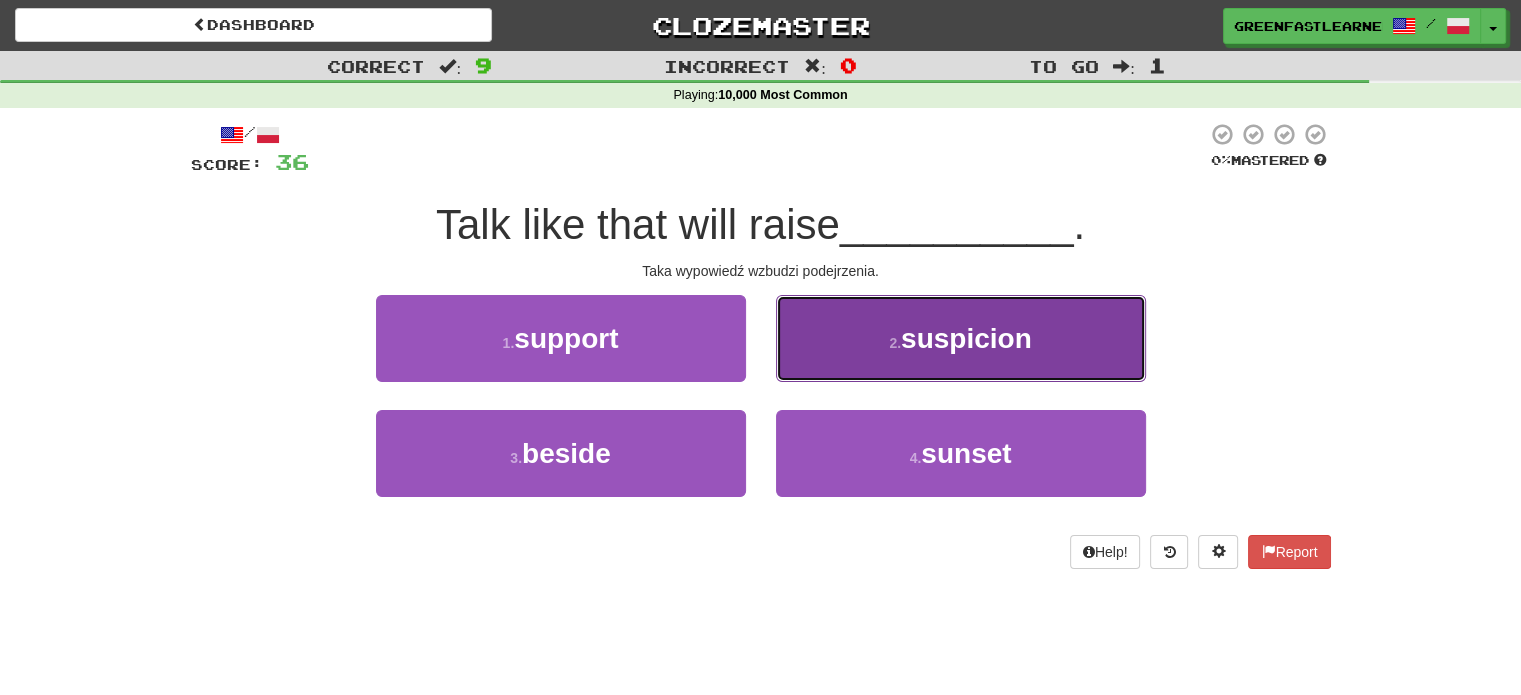 click on "2 ." at bounding box center (895, 343) 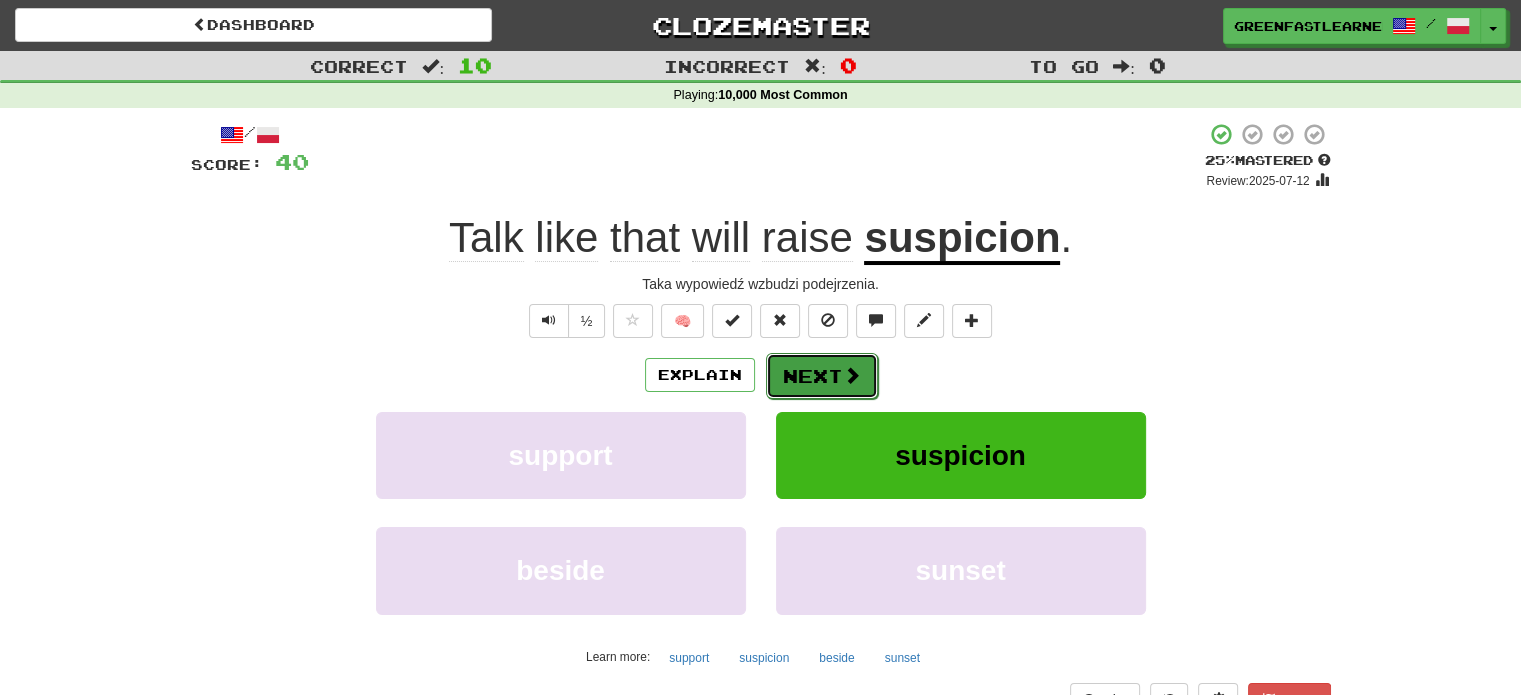 click at bounding box center (852, 375) 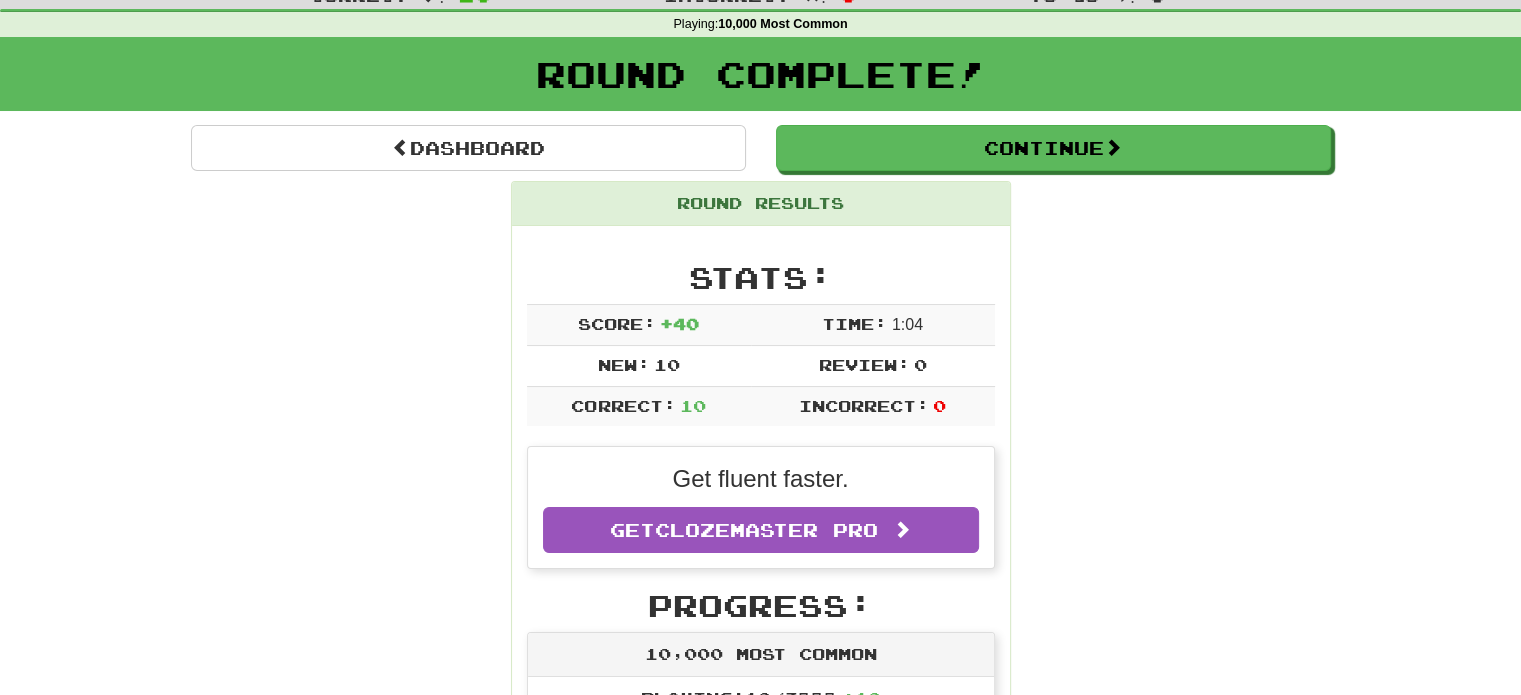 scroll, scrollTop: 0, scrollLeft: 0, axis: both 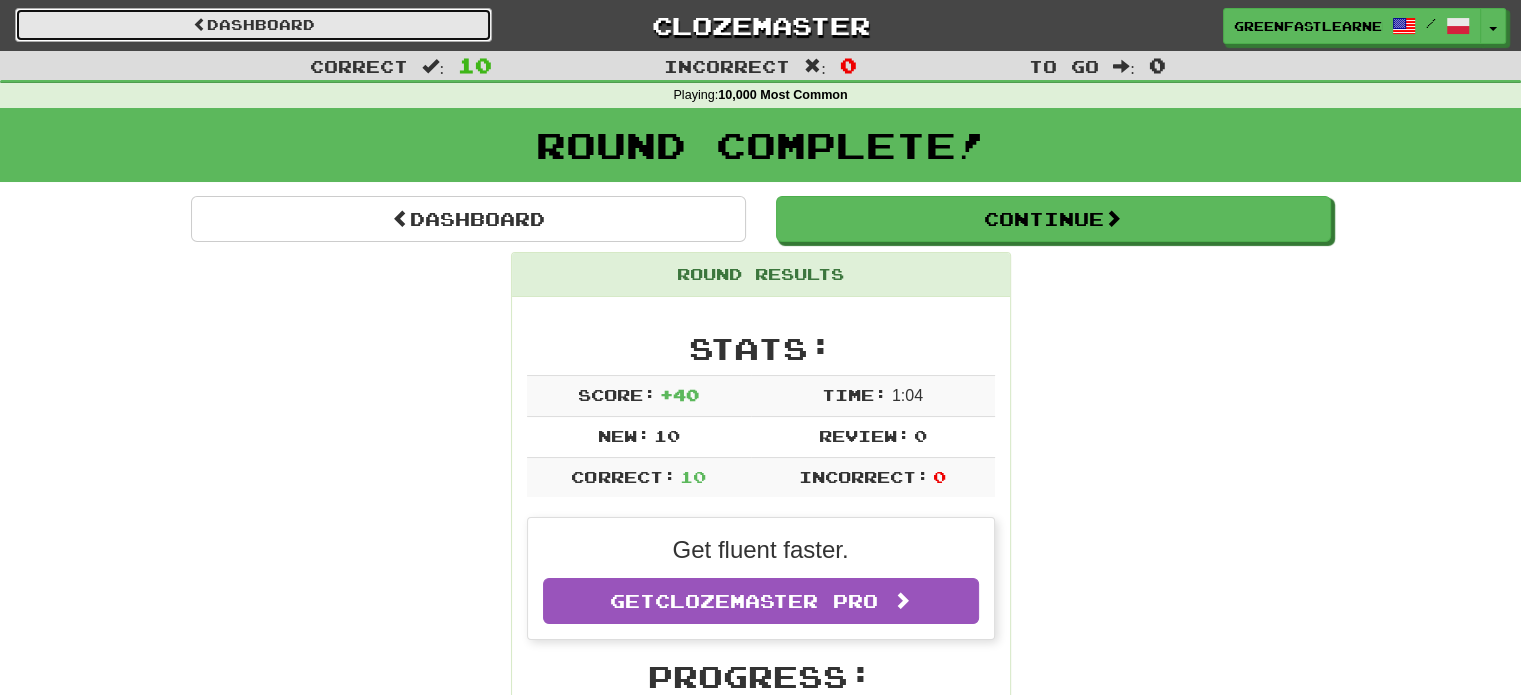 click on "Dashboard" at bounding box center (253, 25) 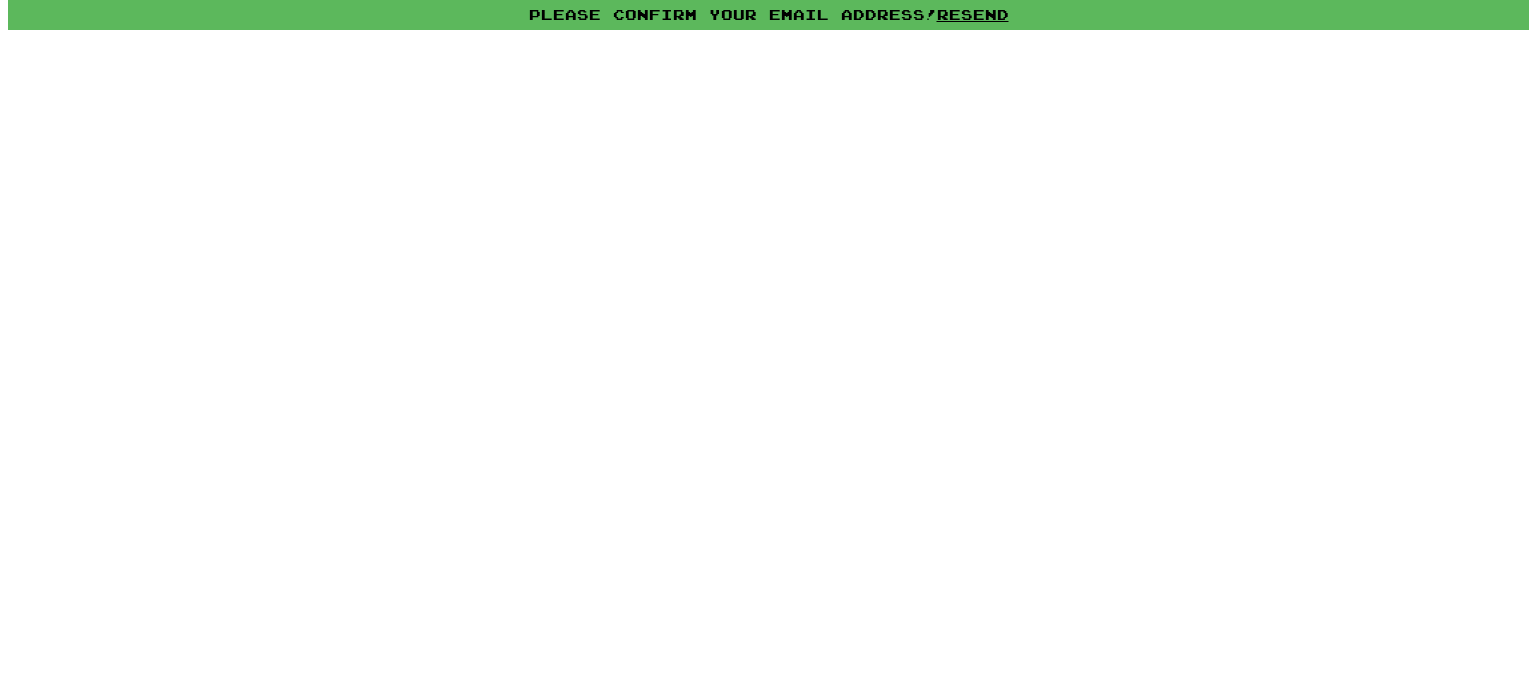 scroll, scrollTop: 0, scrollLeft: 0, axis: both 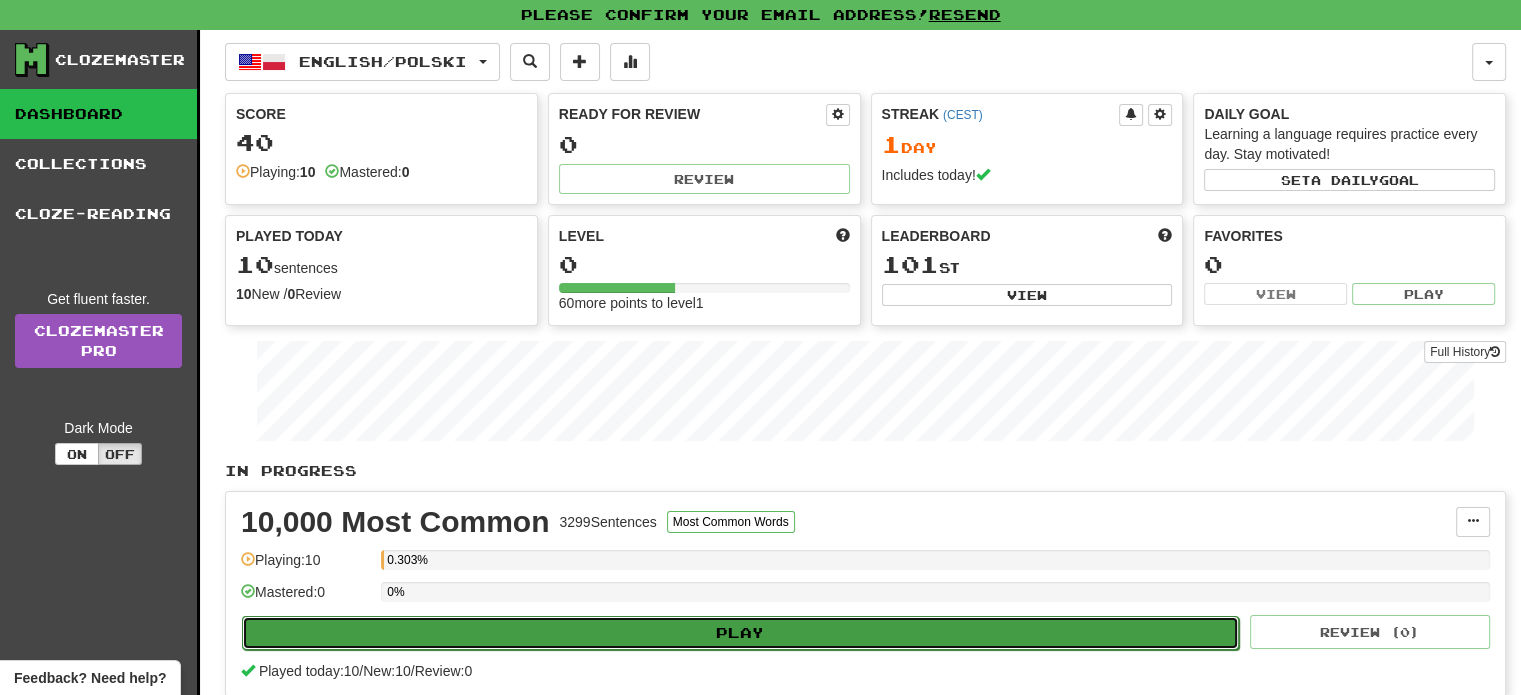 click on "Play" at bounding box center (740, 633) 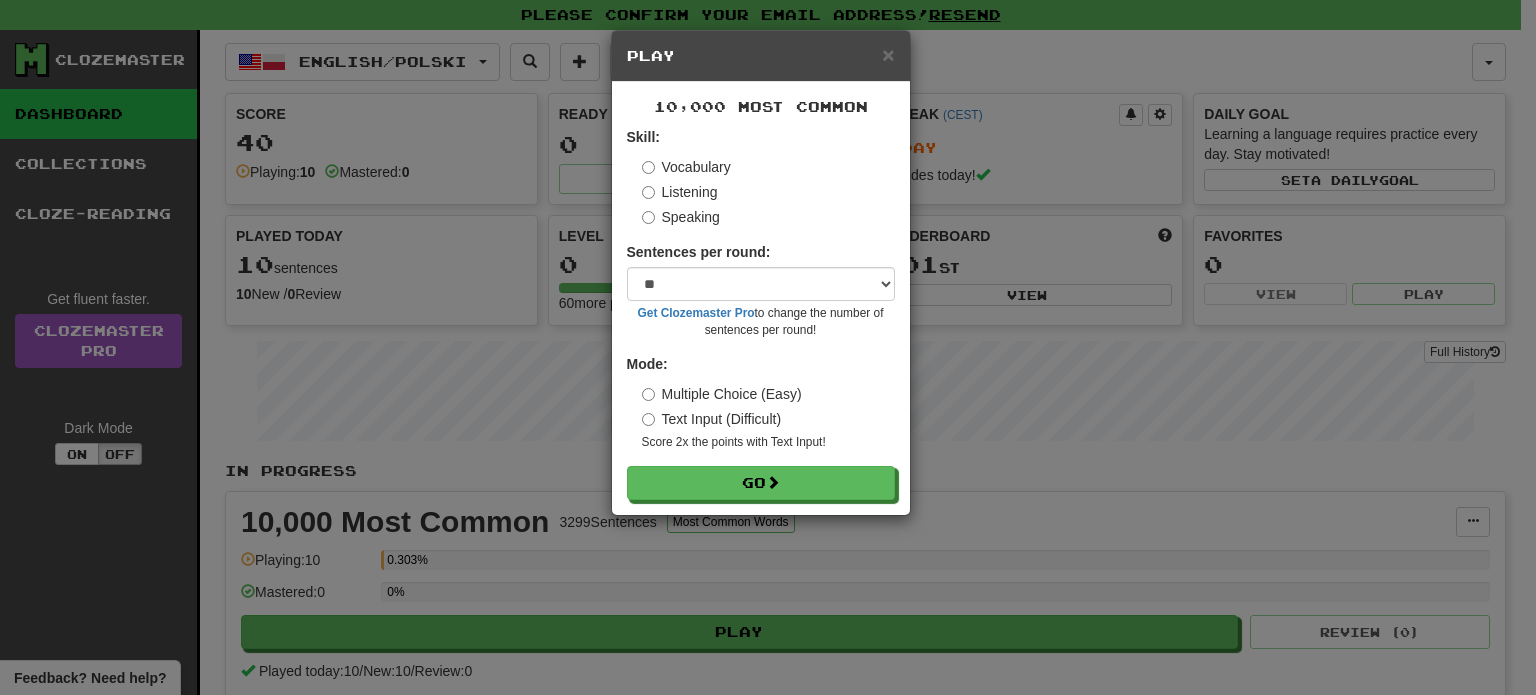 click on "10,000 Most Common Skill: Vocabulary Listening Speaking Sentences per round: * ** ** ** ** ** *** ******** Get Clozemaster Pro  to change the number of sentences per round! Mode: Multiple Choice (Easy) Text Input (Difficult) Score 2x the points with Text Input ! Go" at bounding box center [761, 298] 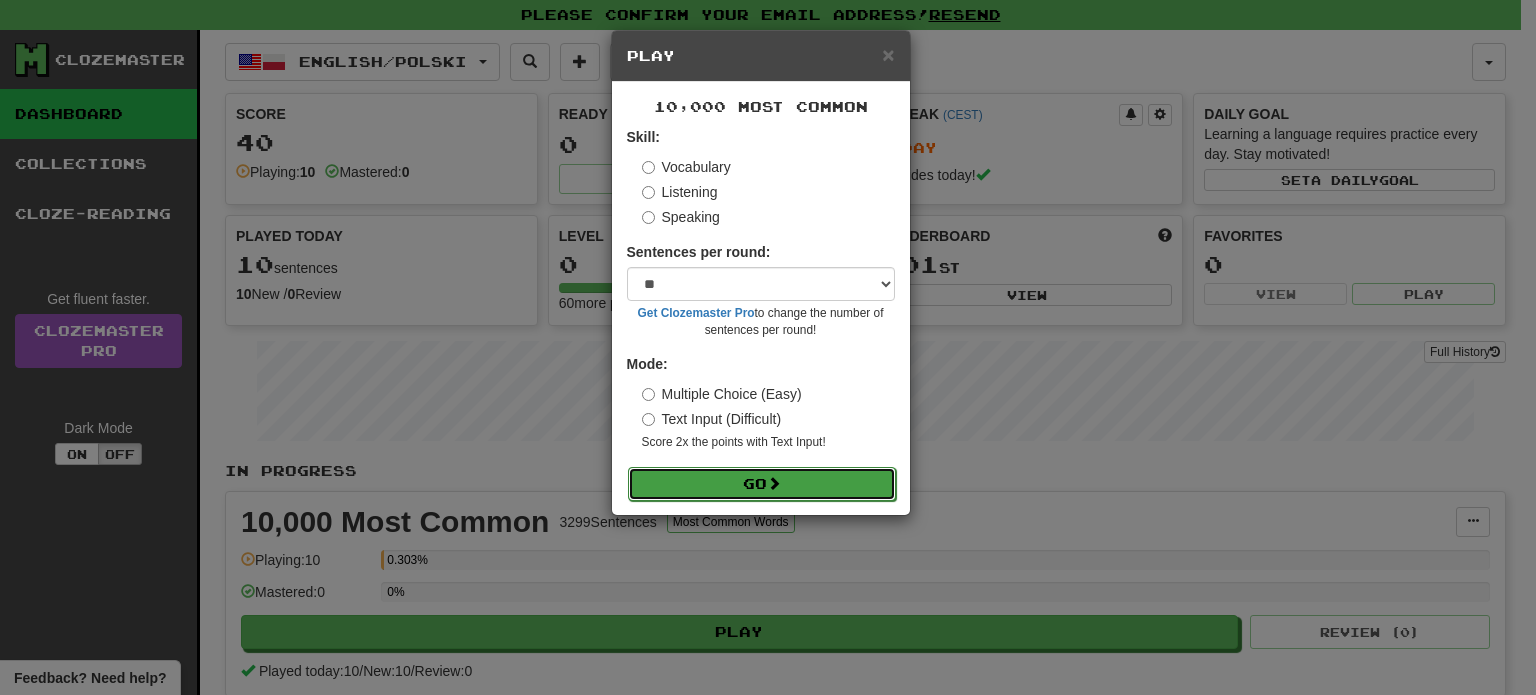 click on "Go" at bounding box center [762, 484] 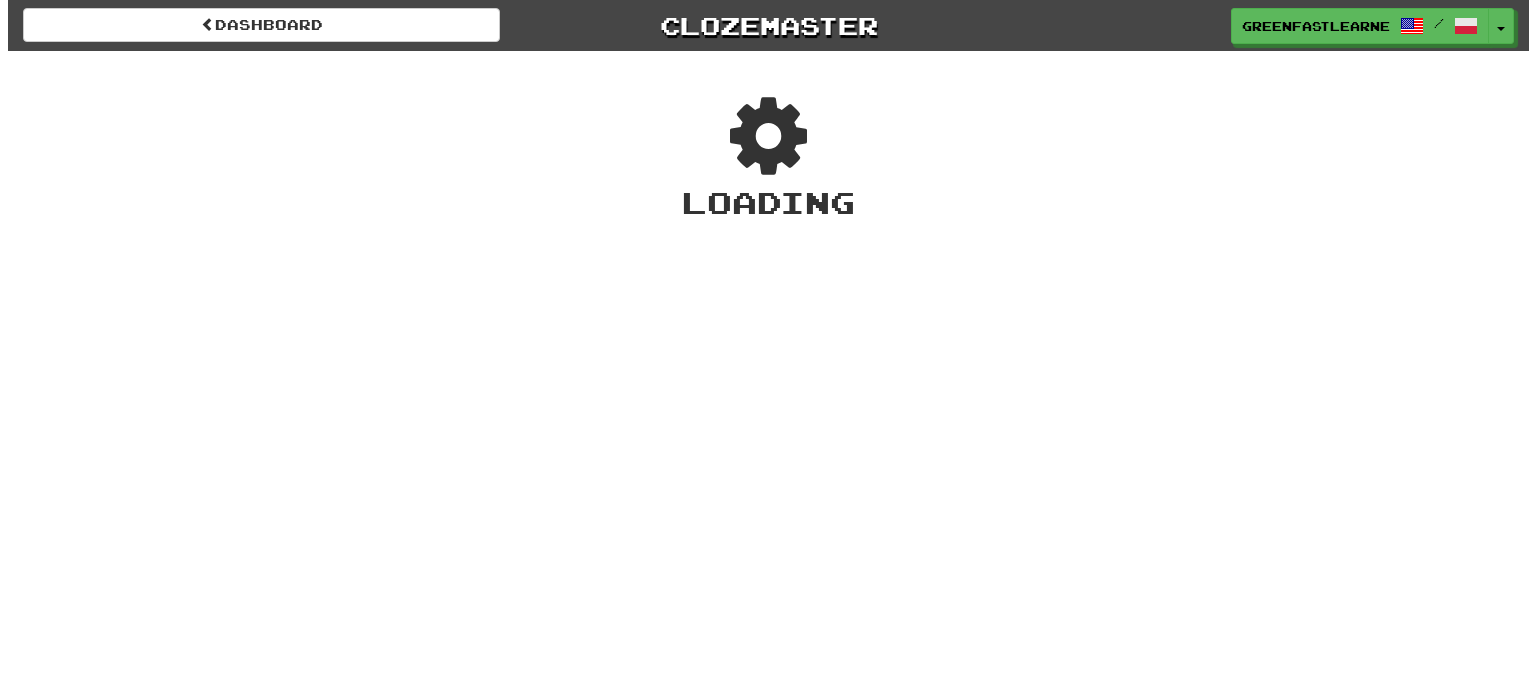 scroll, scrollTop: 0, scrollLeft: 0, axis: both 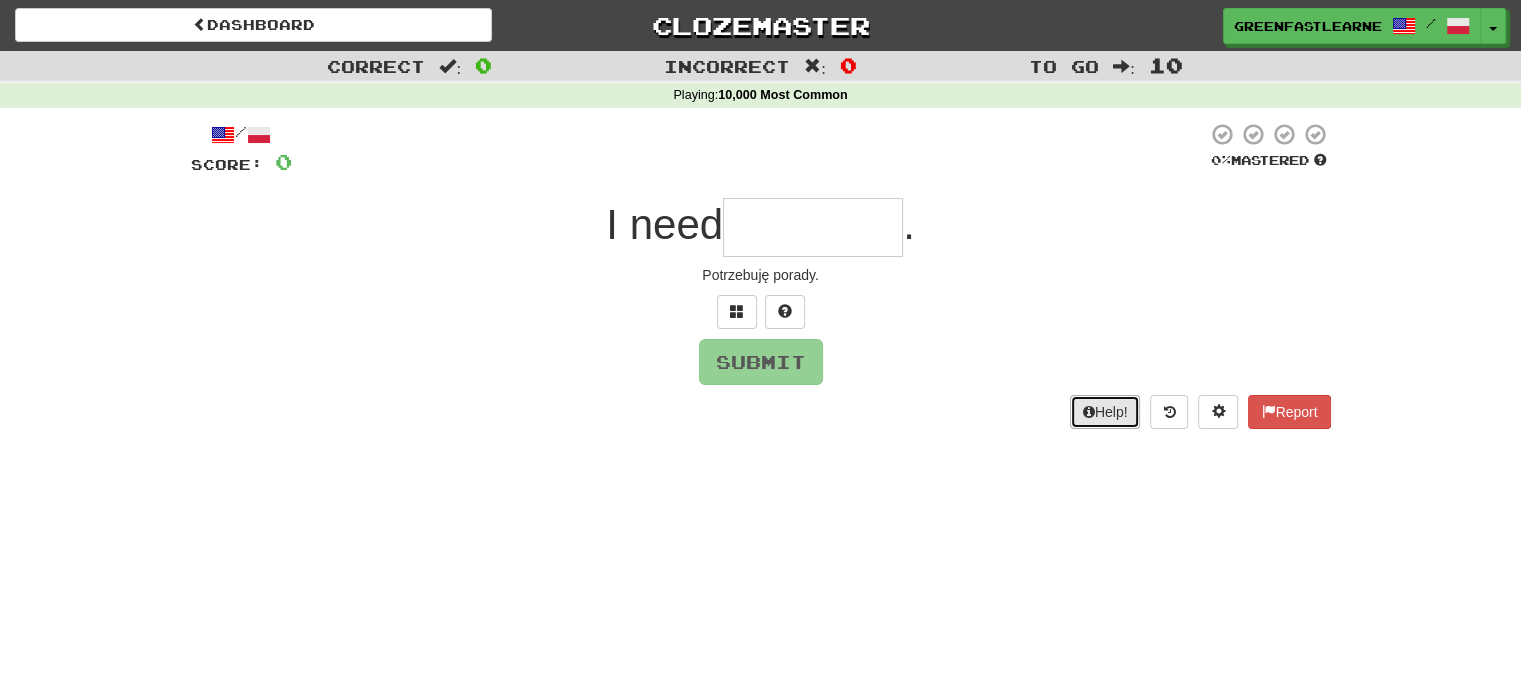 click on "Help!" at bounding box center (1105, 412) 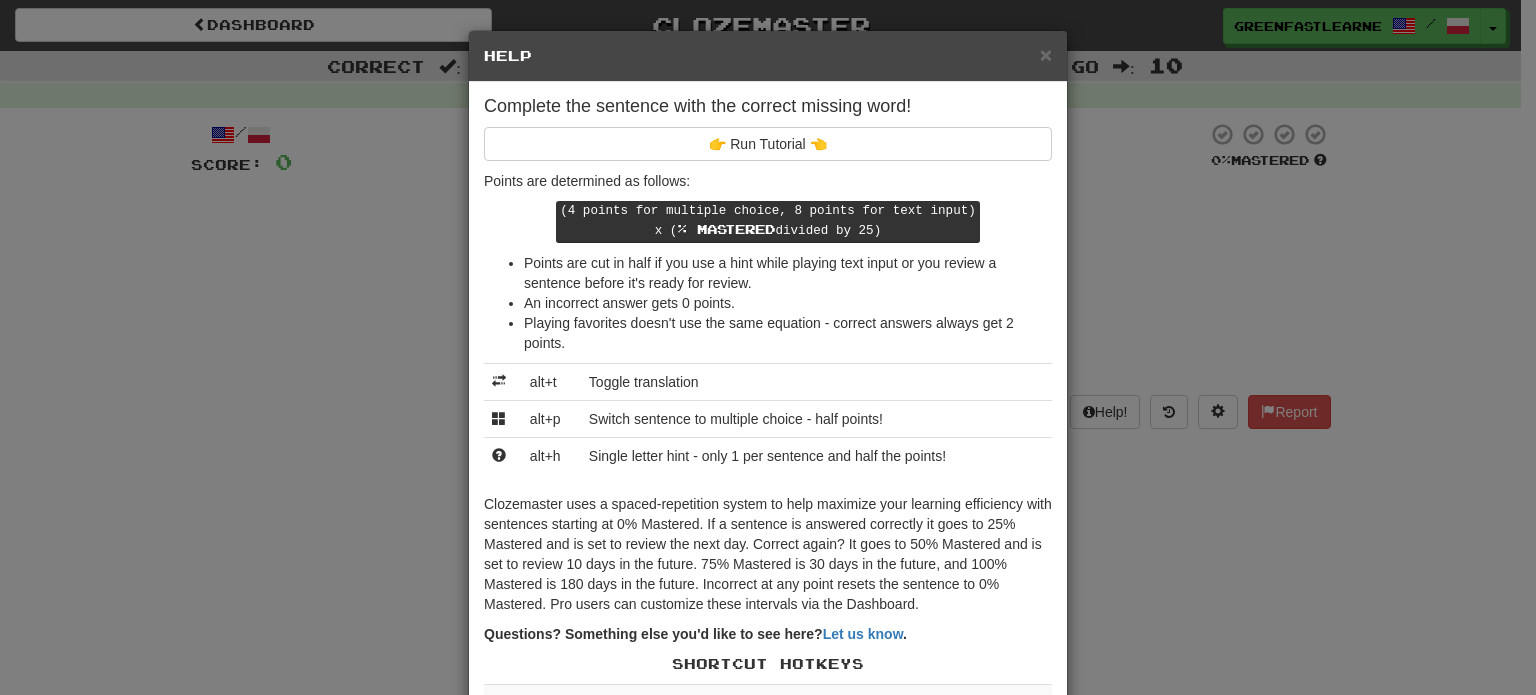 click on "Help" at bounding box center [768, 56] 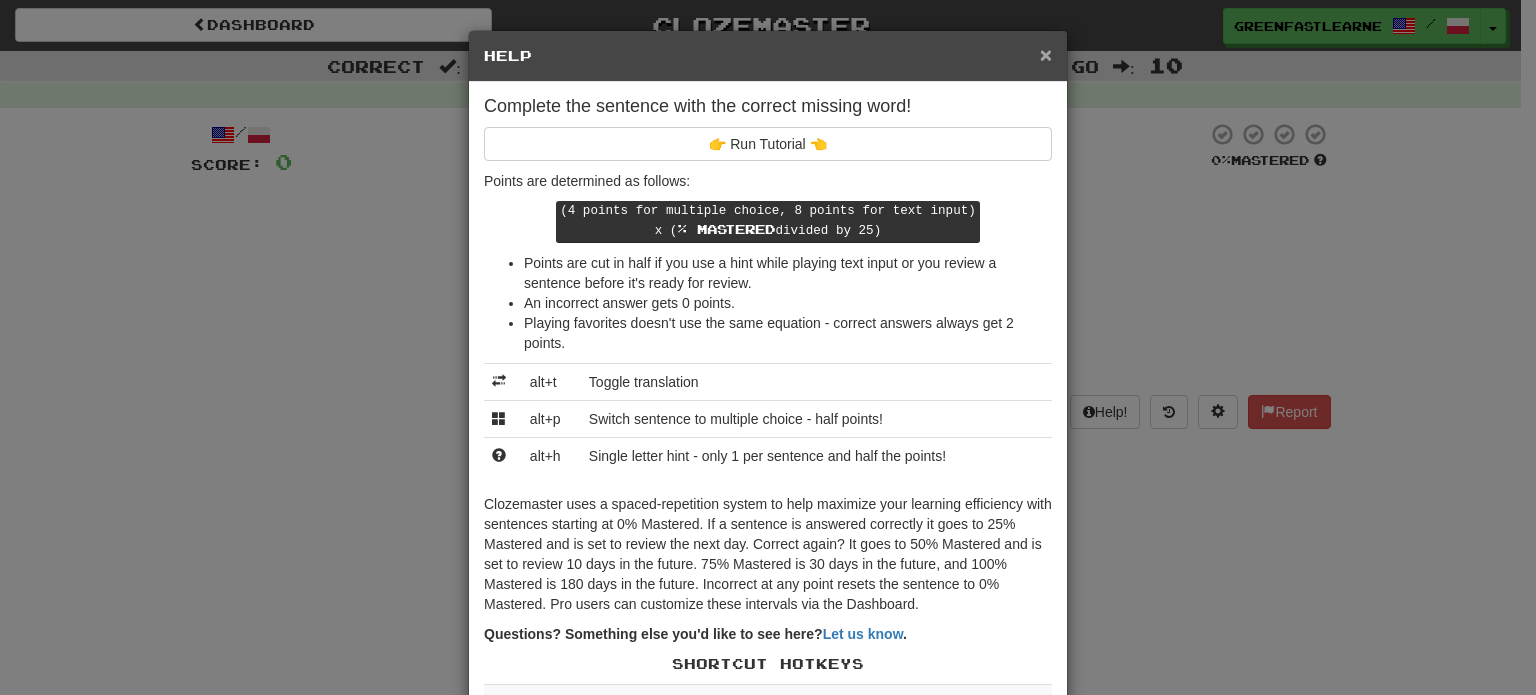 click on "×" at bounding box center (1046, 54) 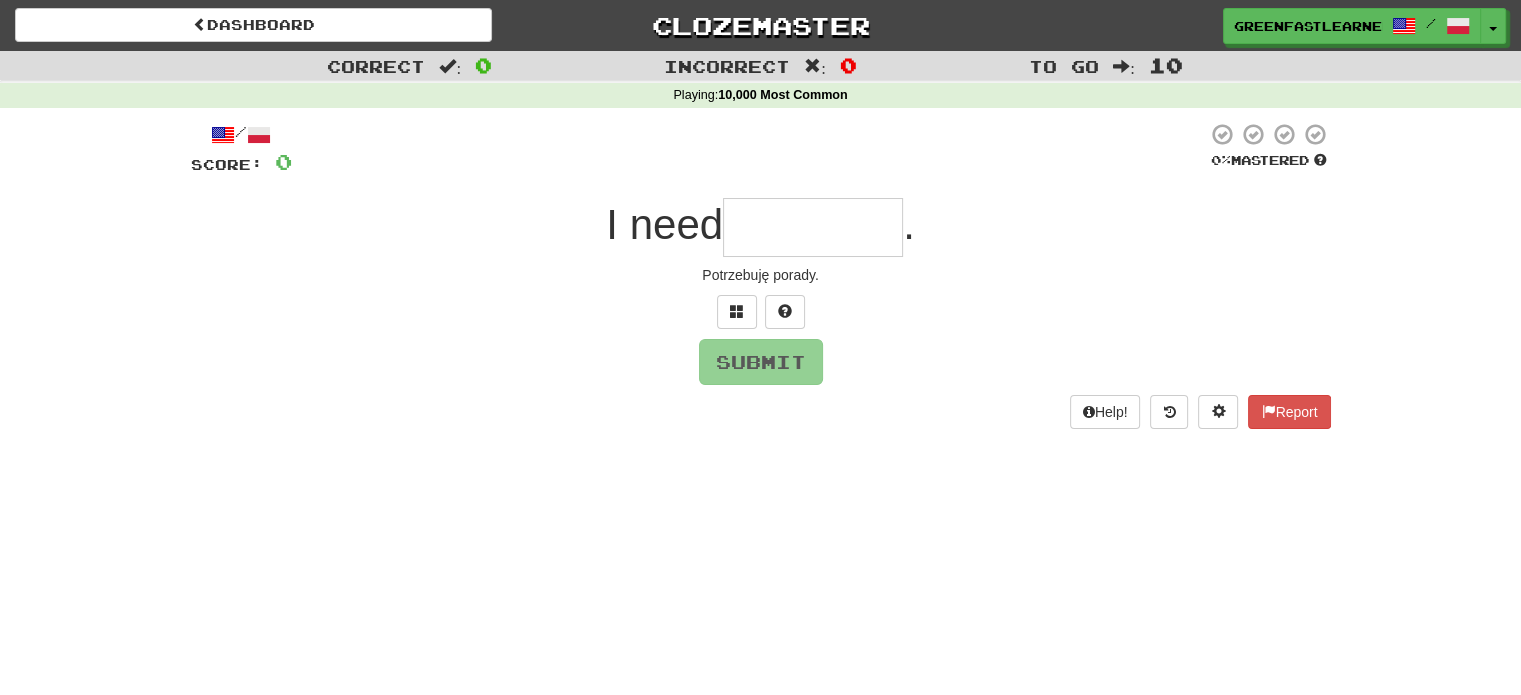 click at bounding box center [813, 227] 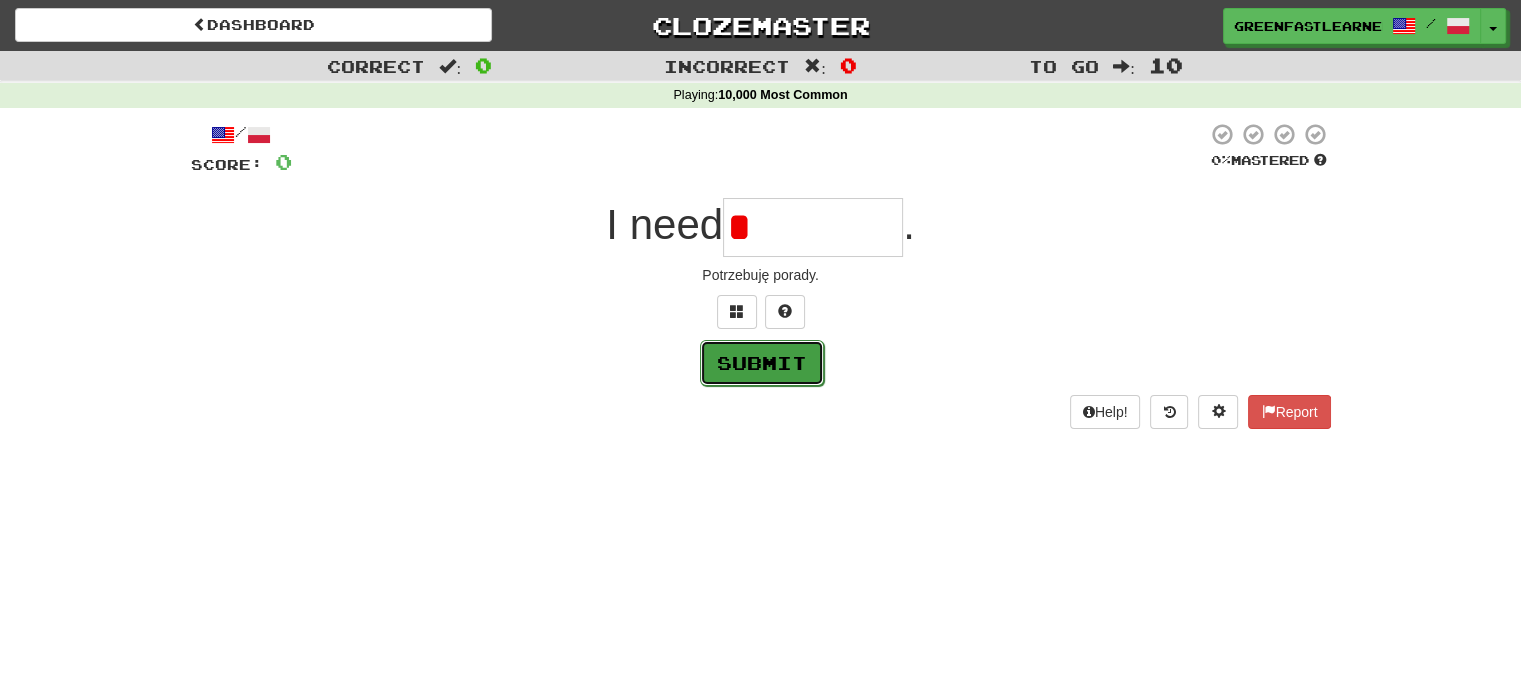 click on "Submit" at bounding box center (762, 363) 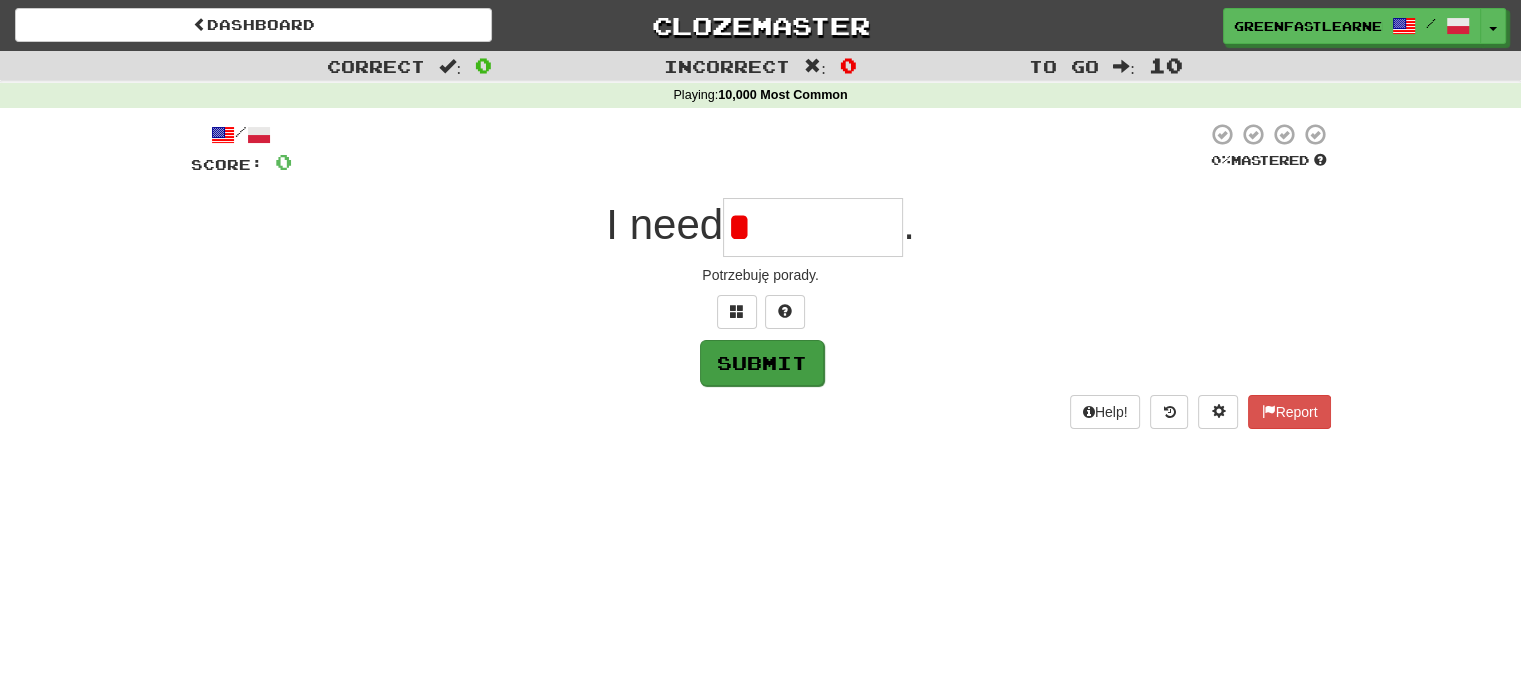 type on "********" 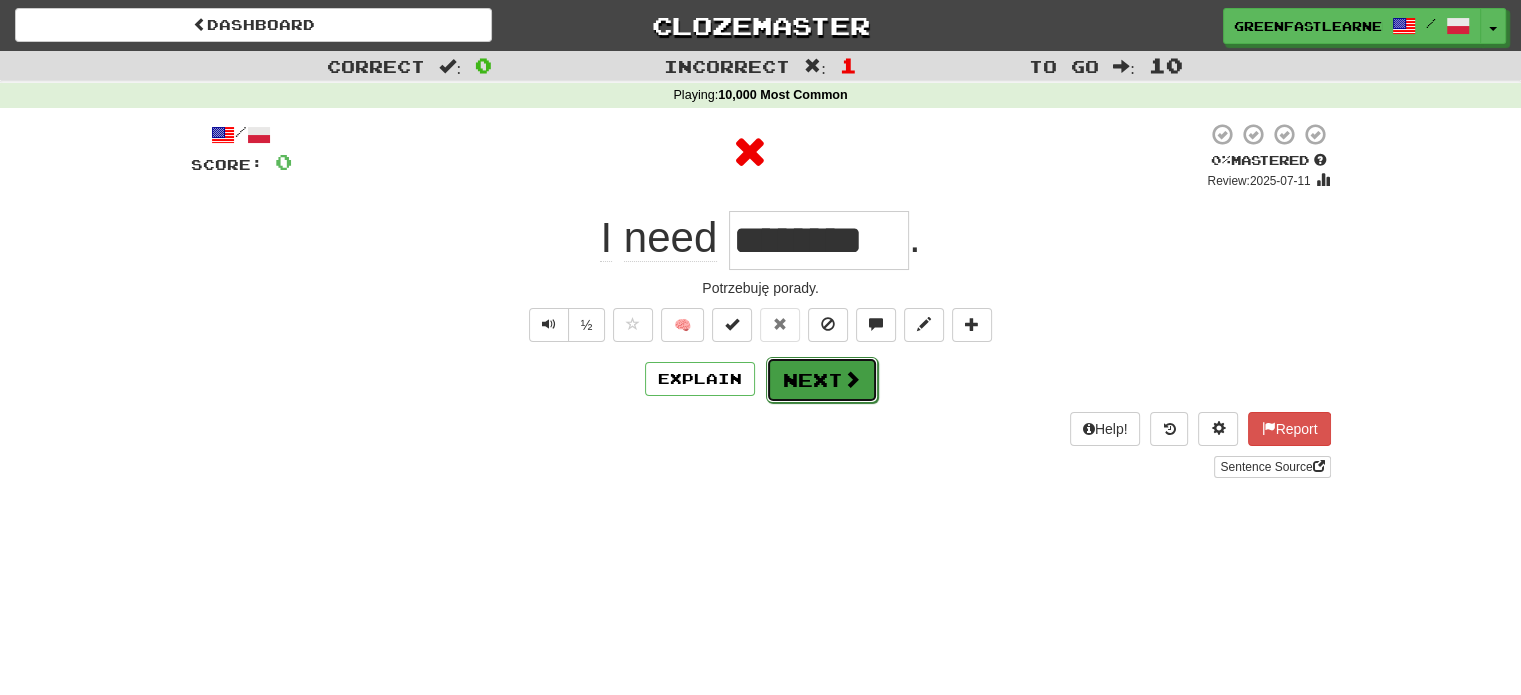 click on "Next" at bounding box center [822, 380] 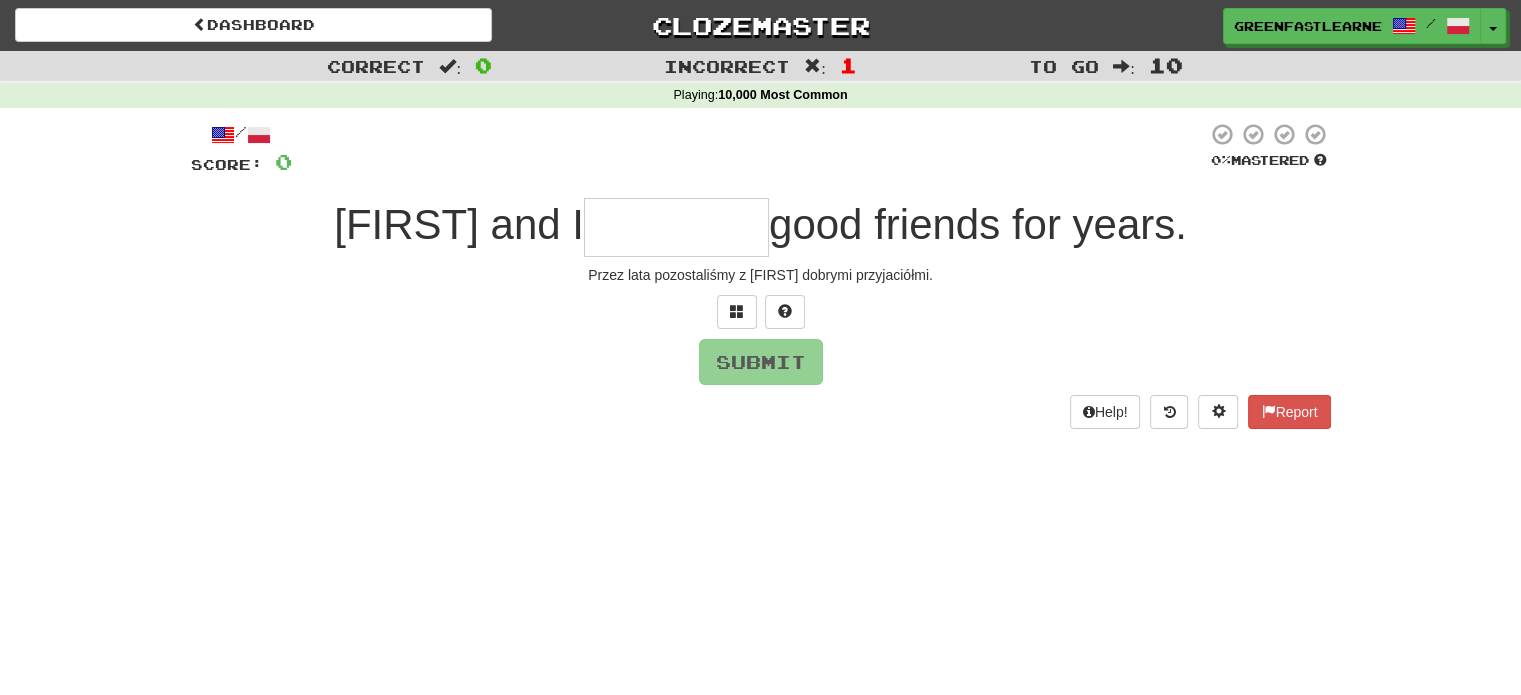 type on "*" 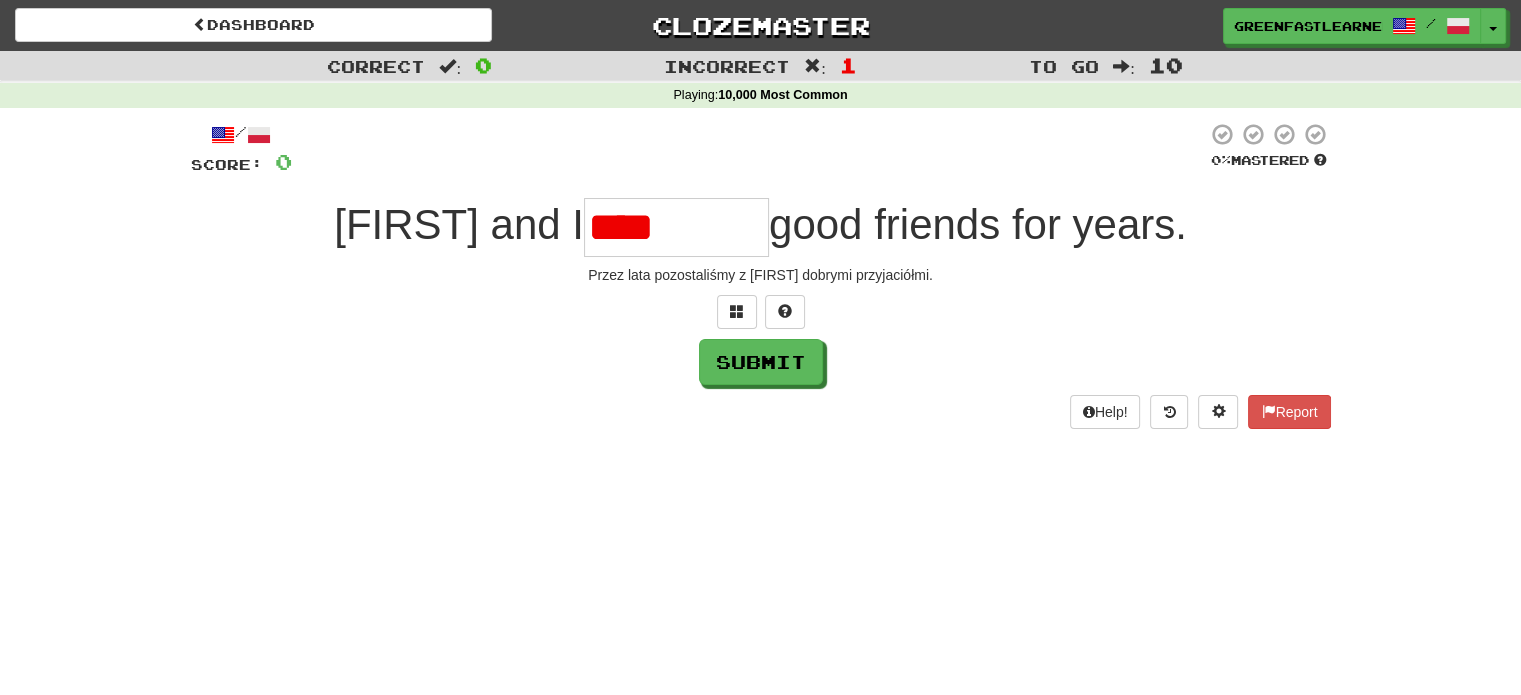 type on "********" 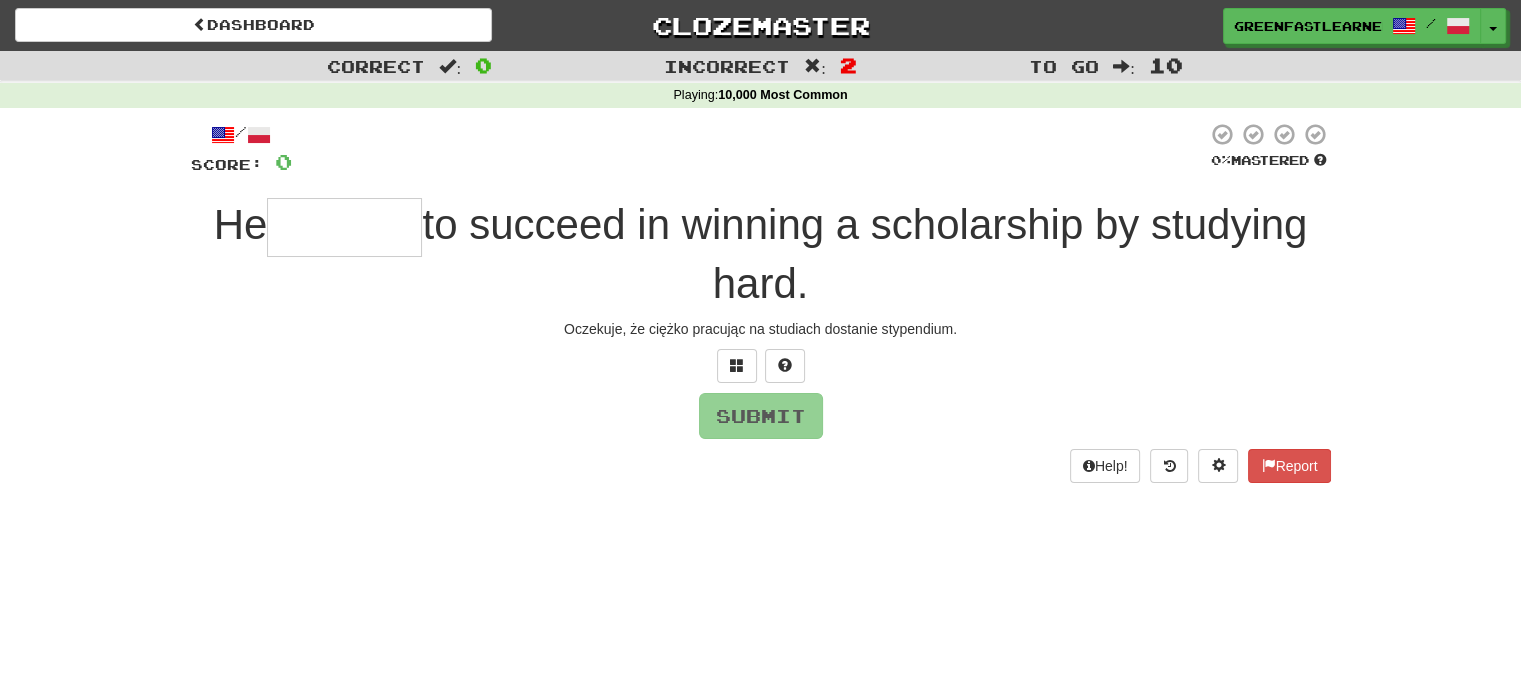 type on "*******" 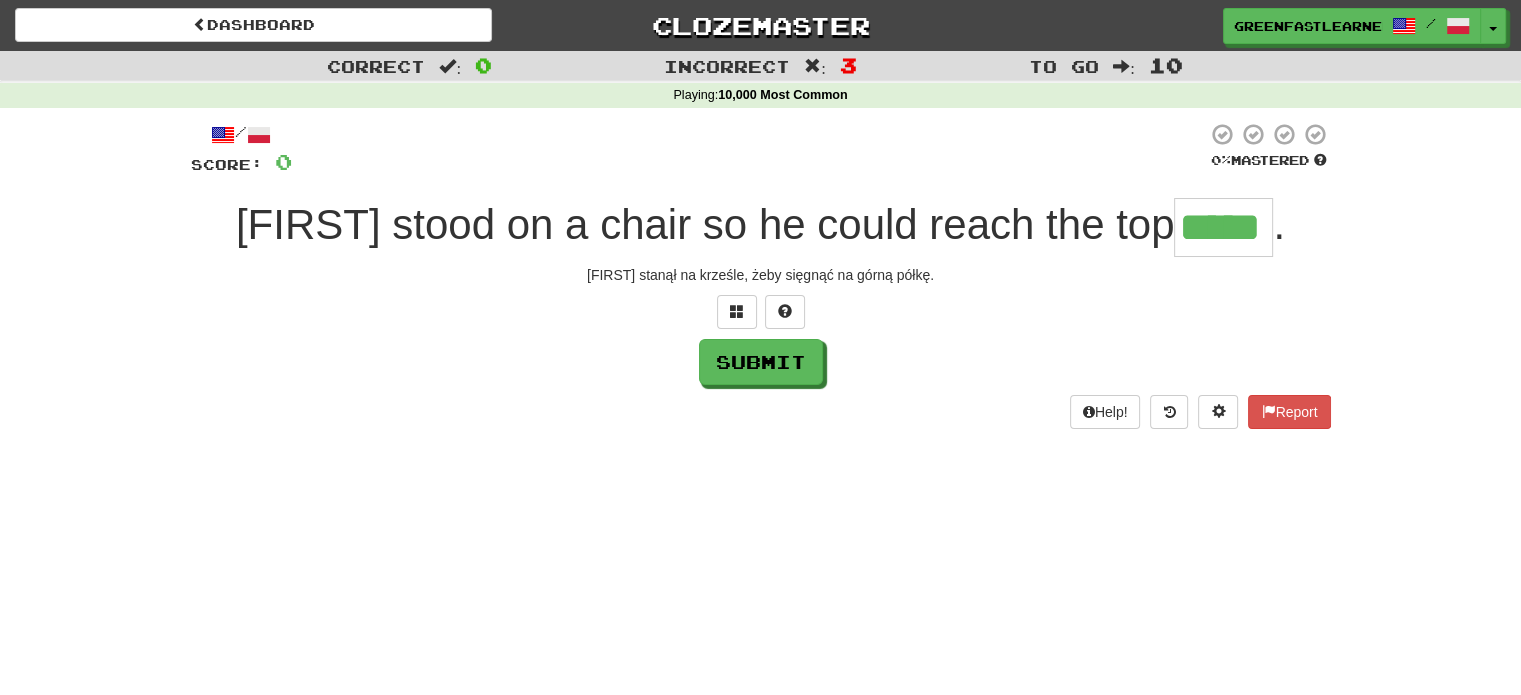 type on "*****" 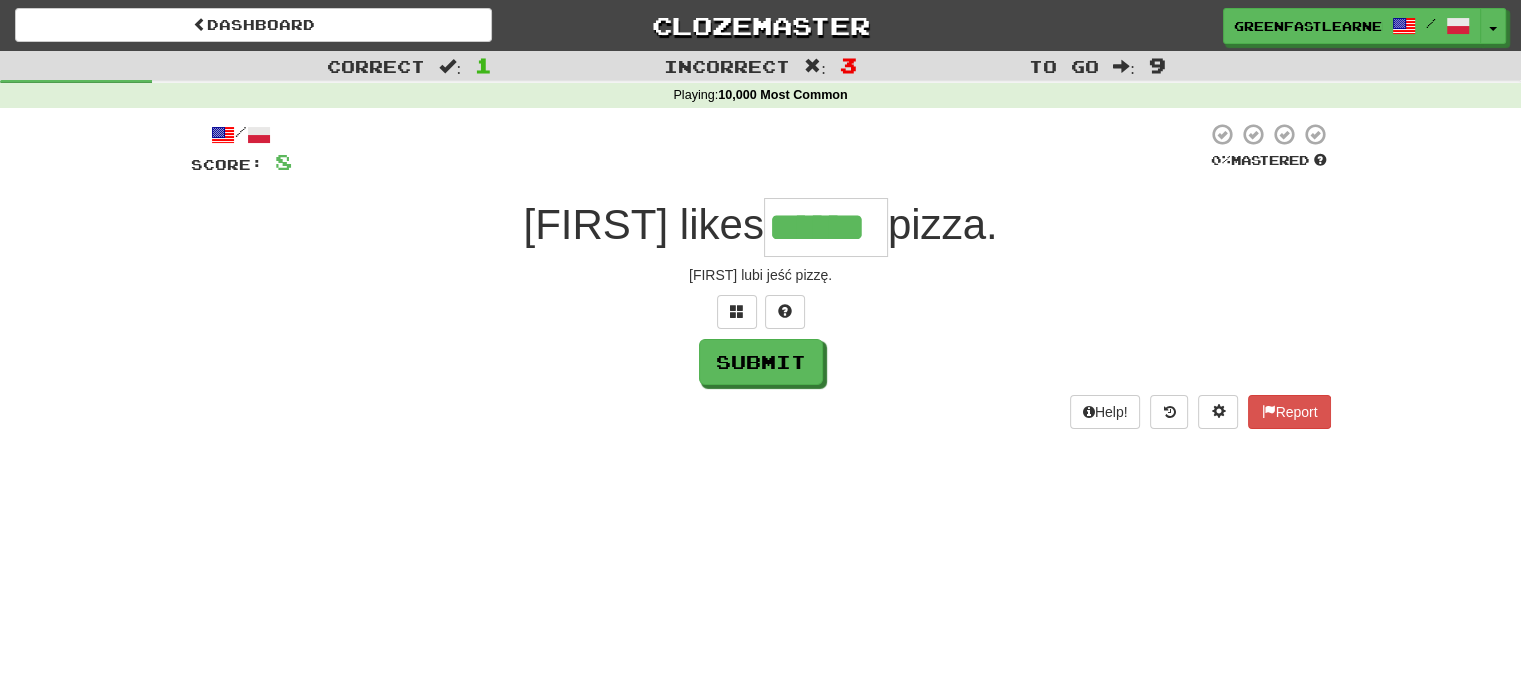 type on "******" 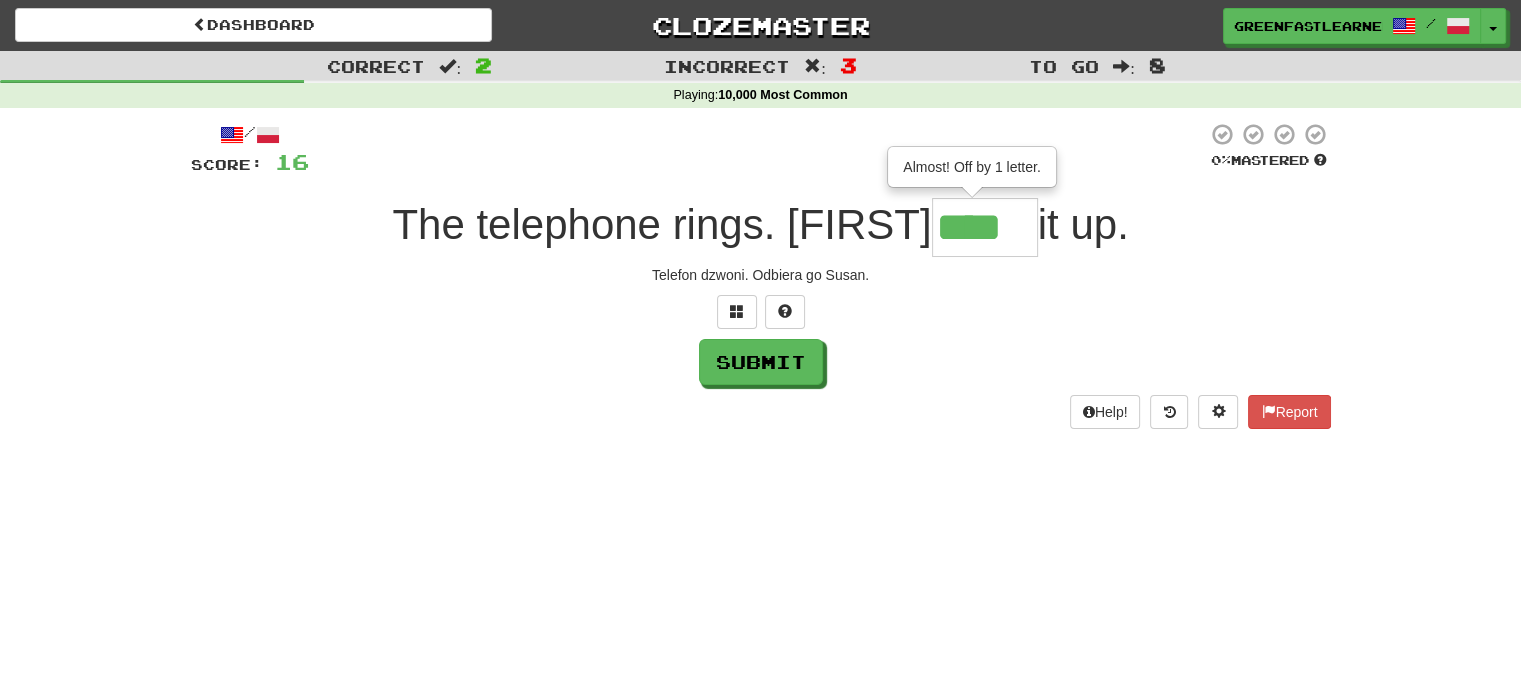 type on "*****" 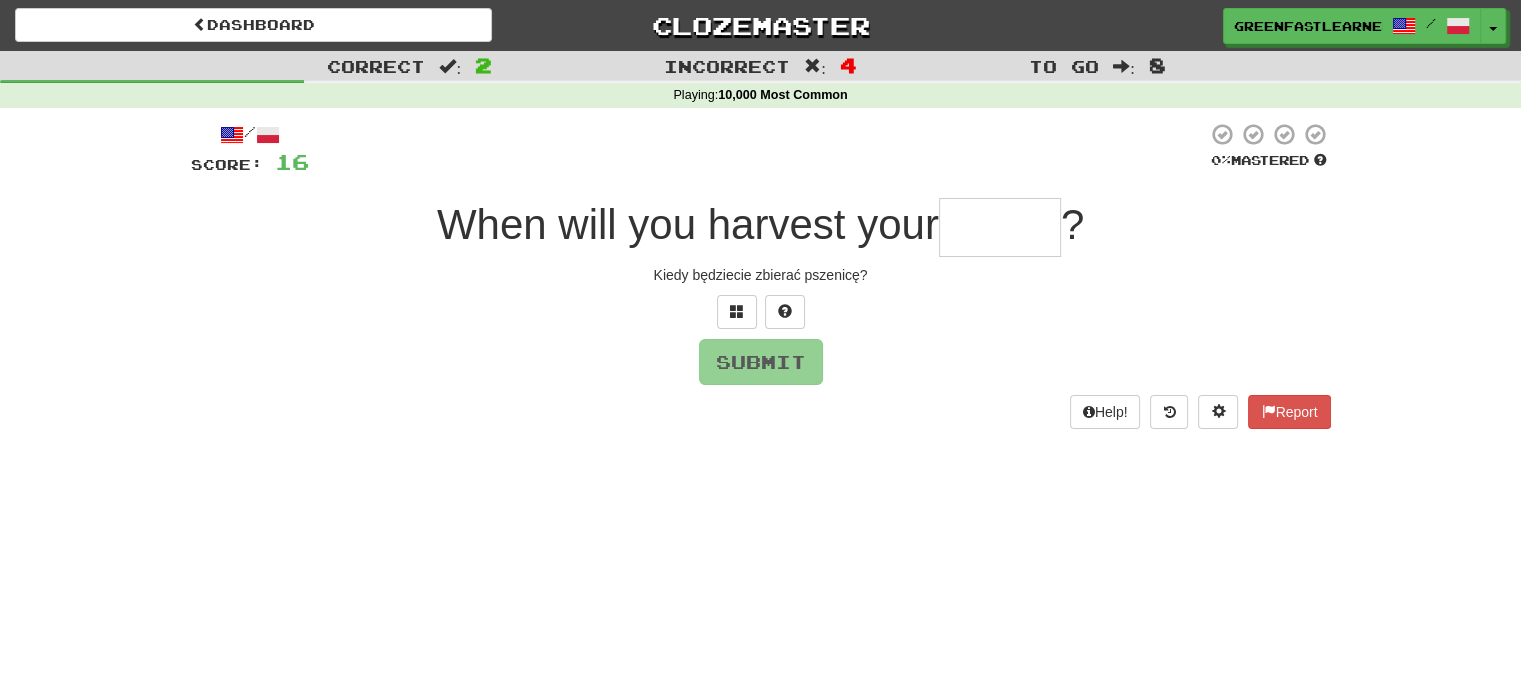 type on "*****" 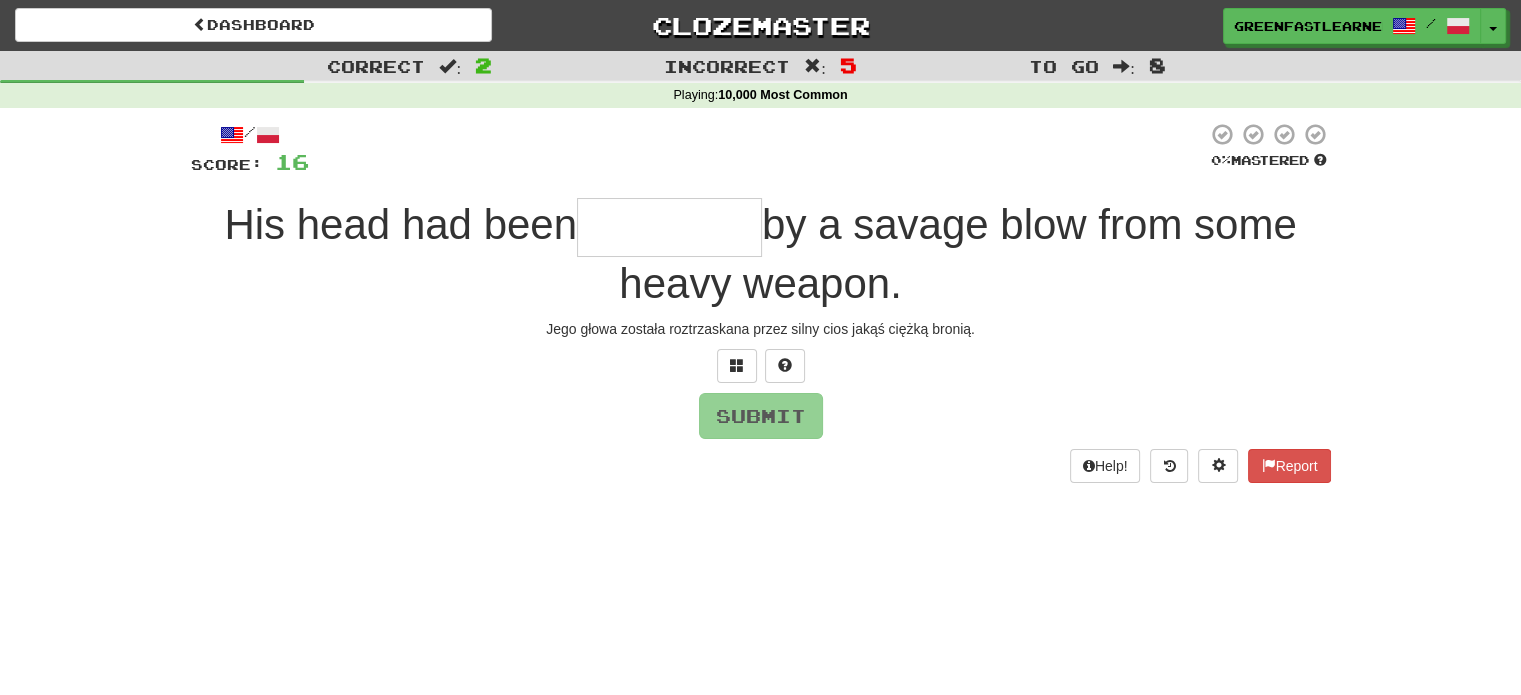 type on "*********" 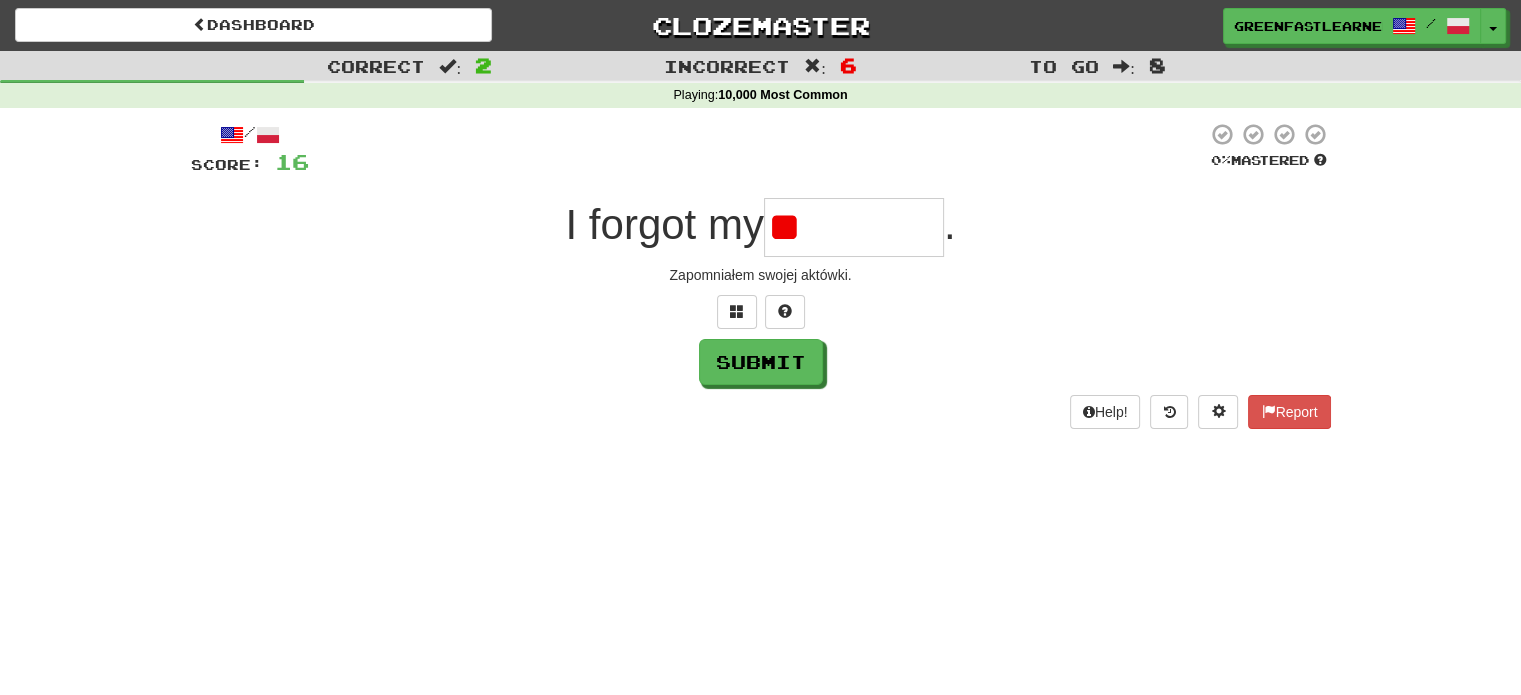 type on "*" 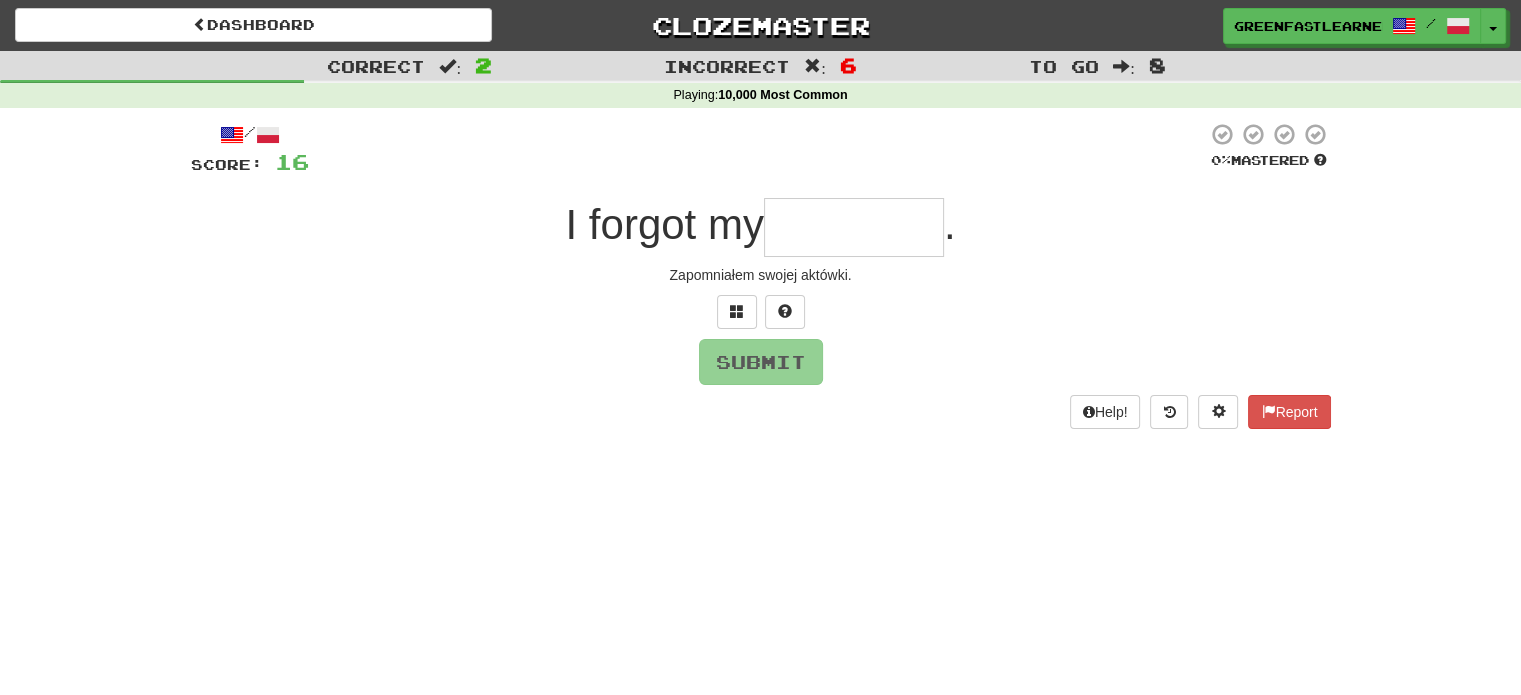 type on "*********" 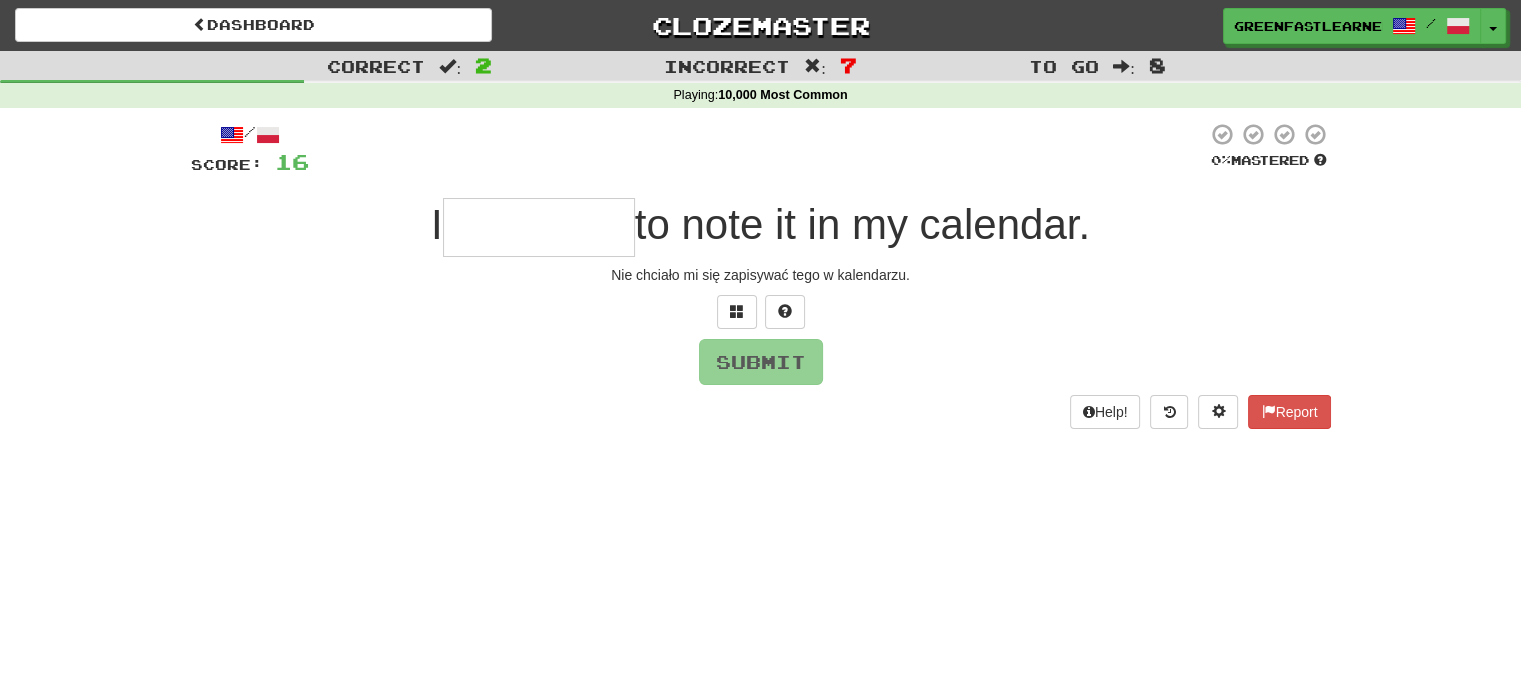 type on "*********" 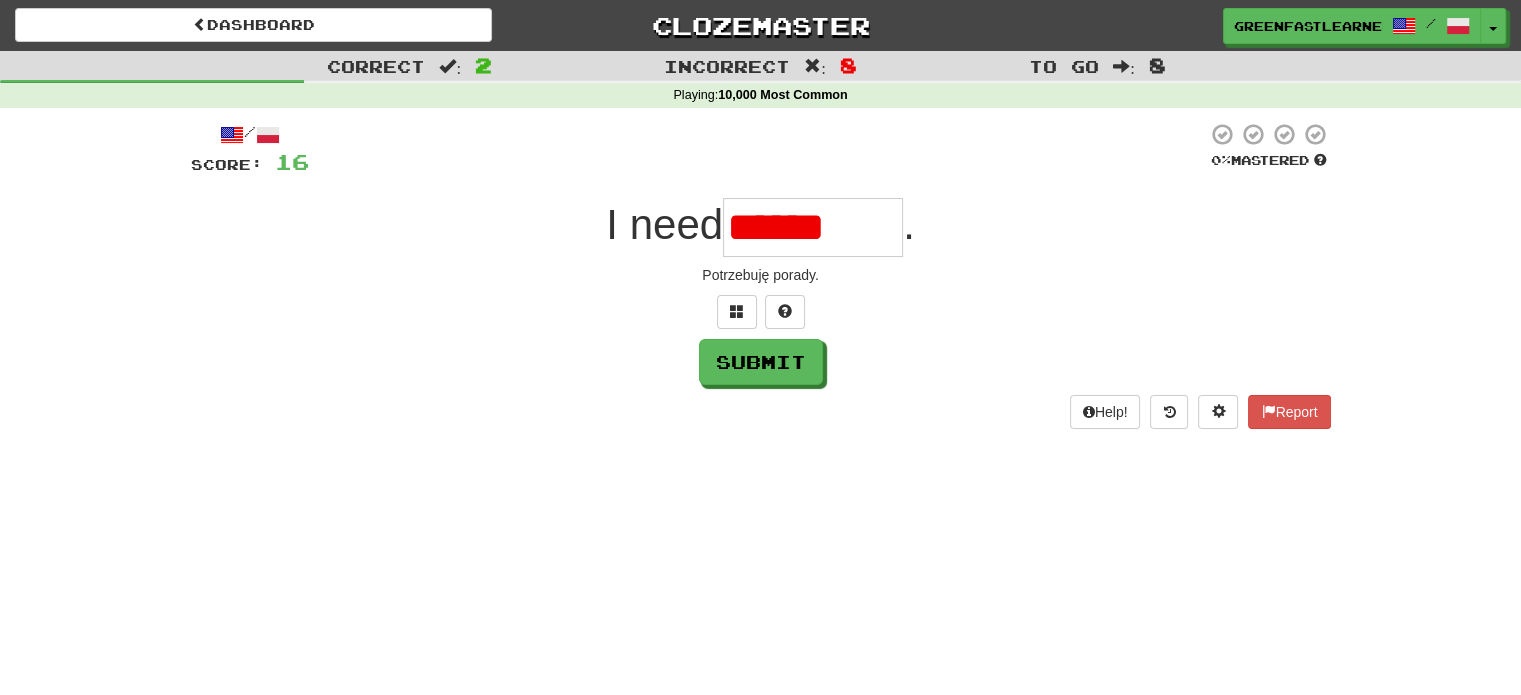type on "********" 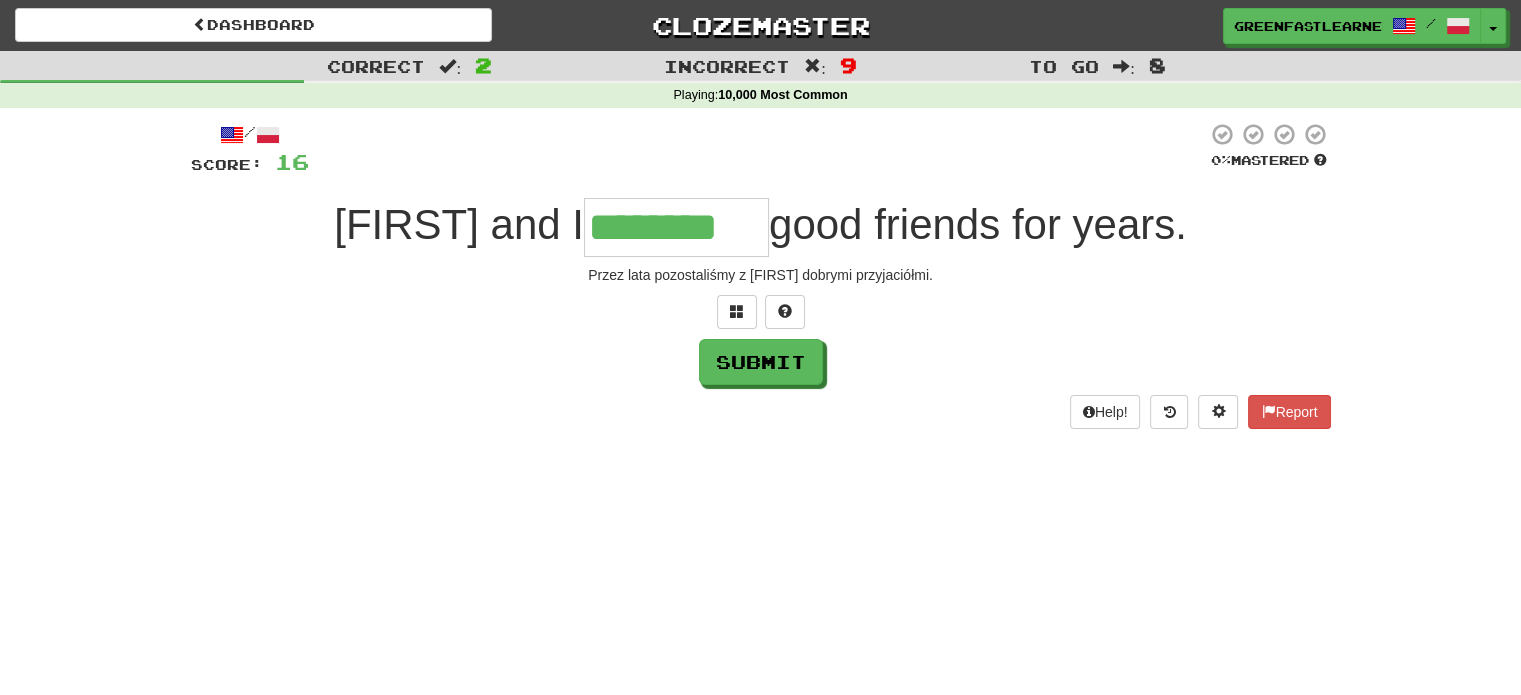 type on "********" 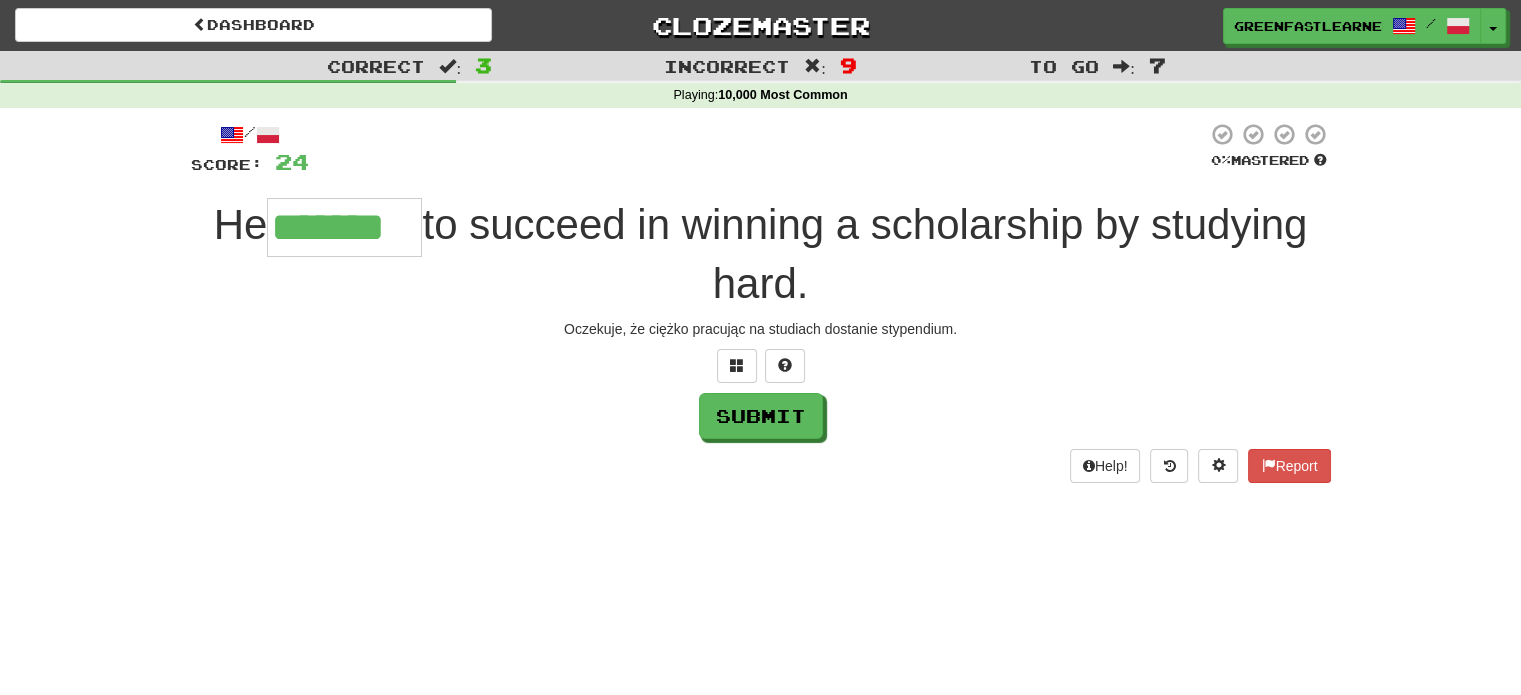 type on "*******" 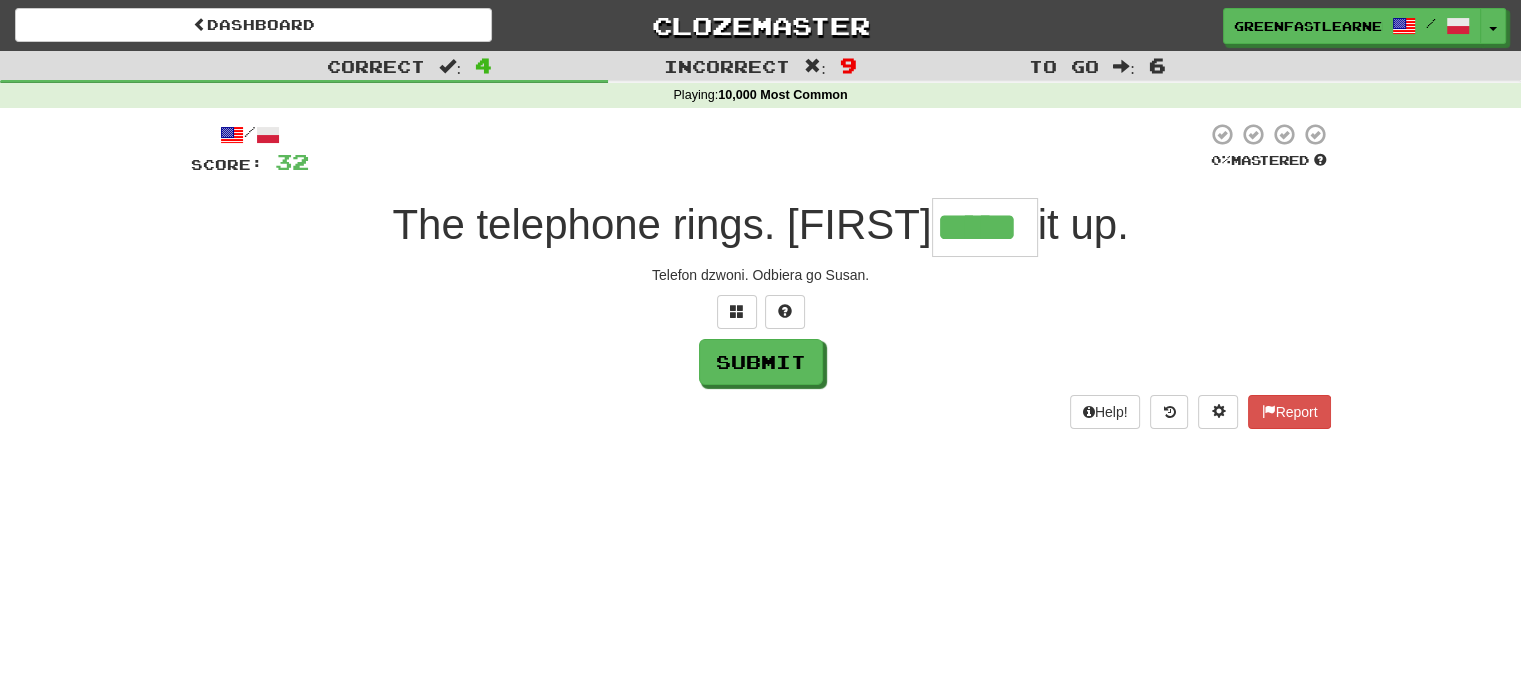 type on "*****" 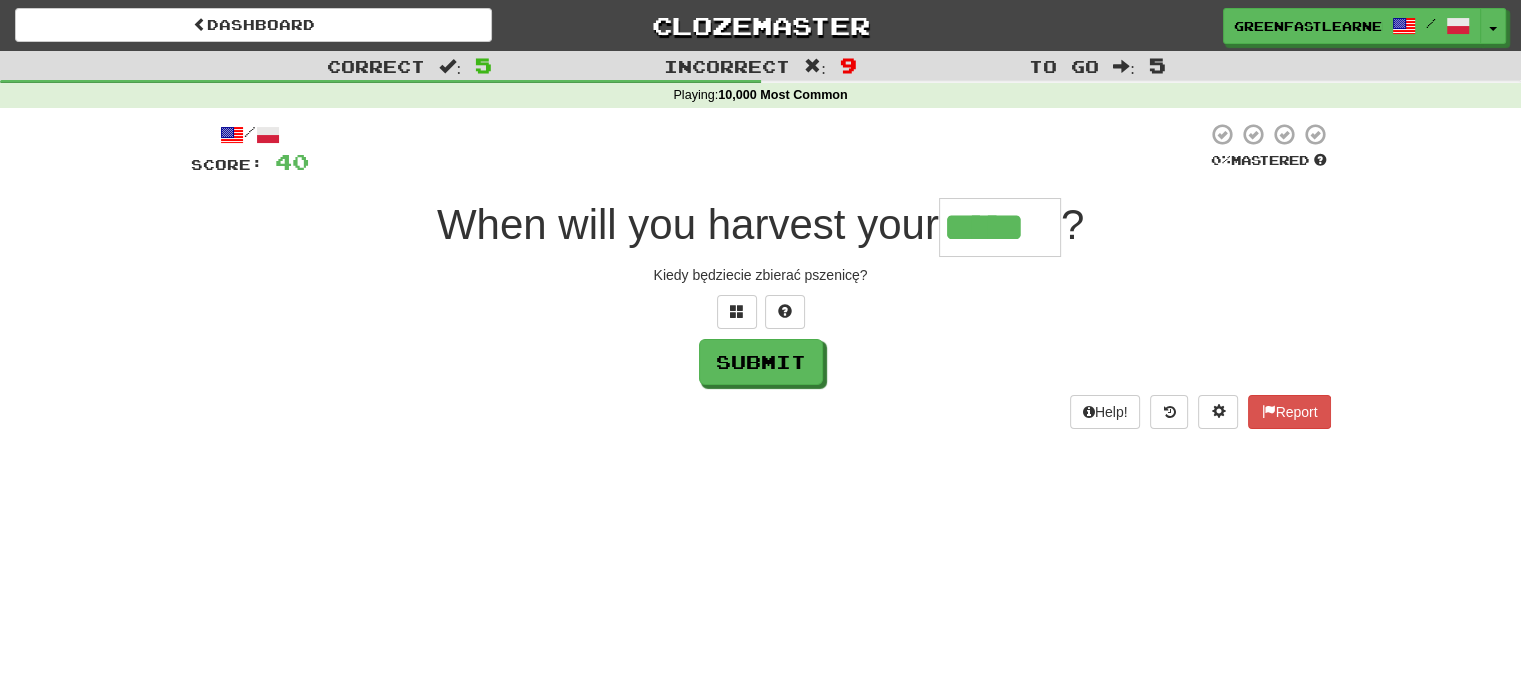 type on "*****" 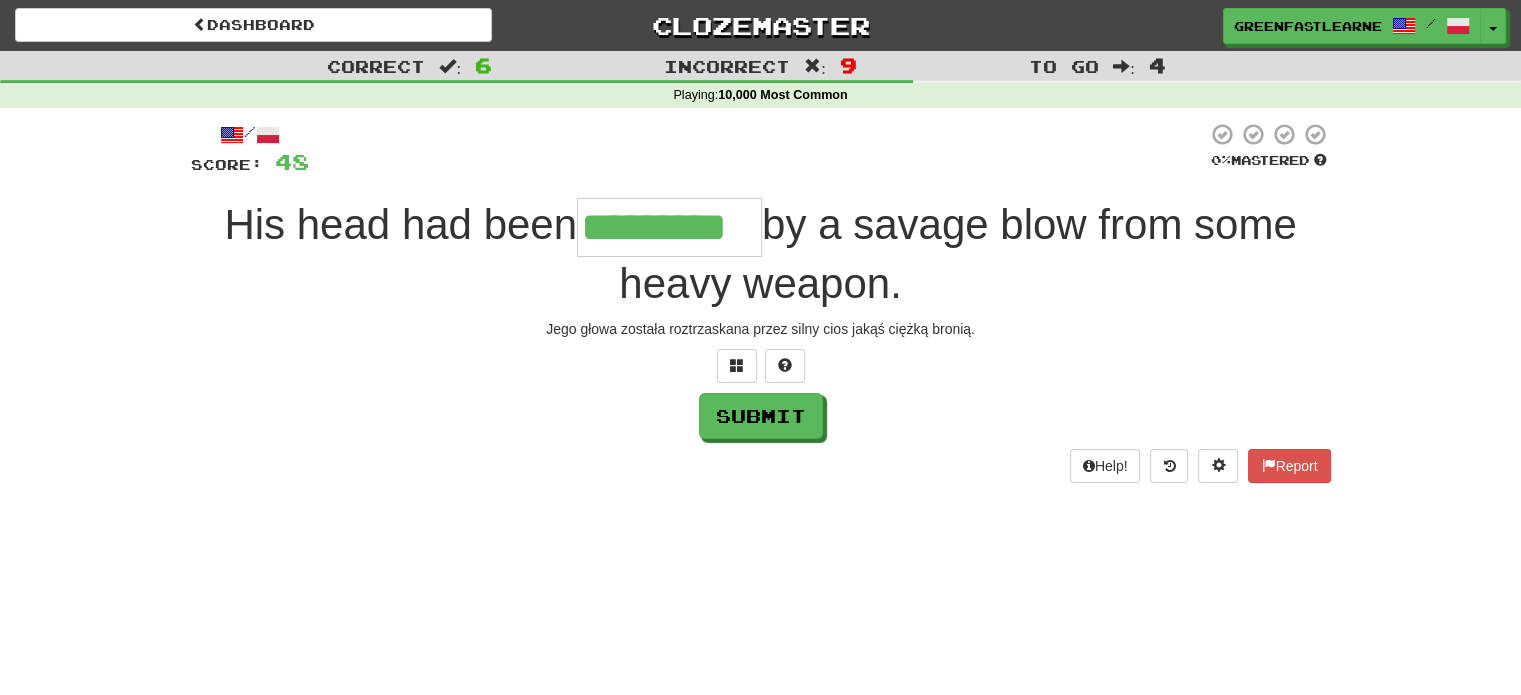 type on "*********" 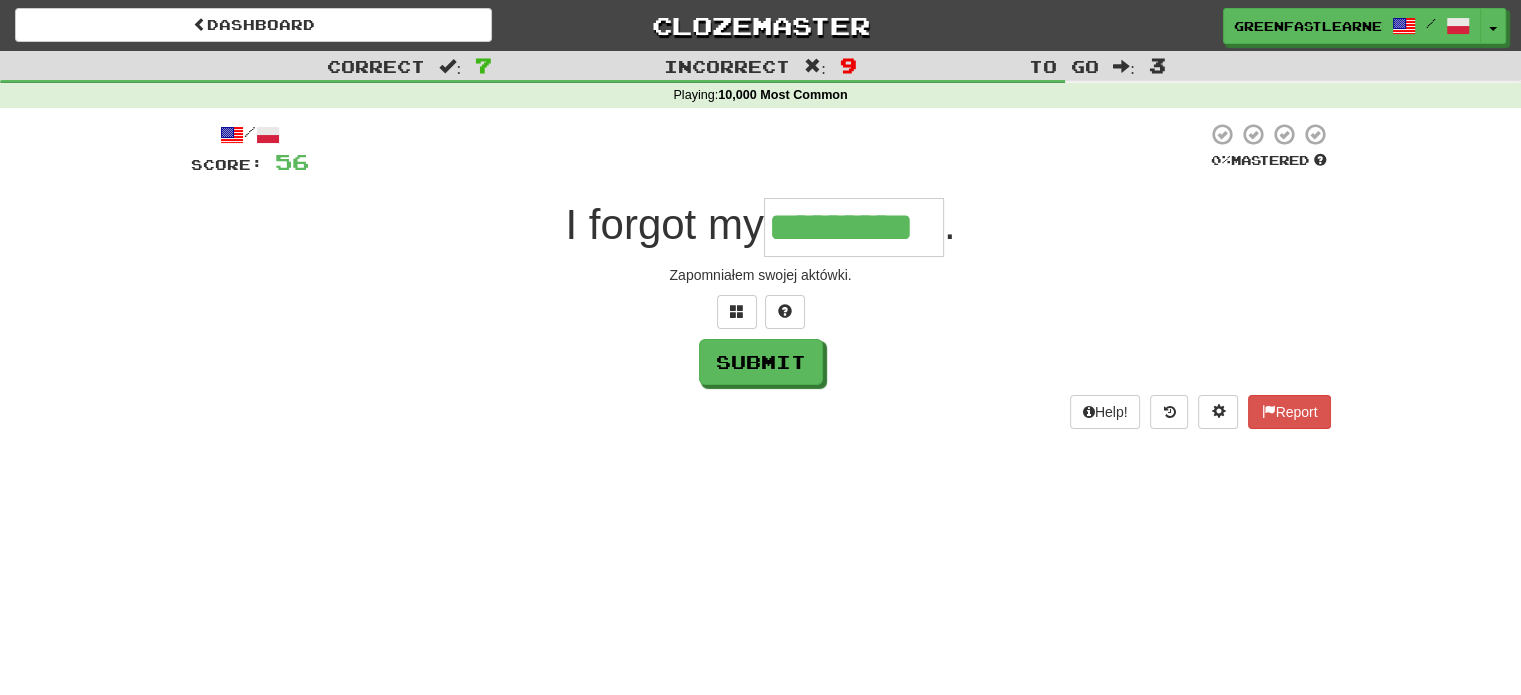 type on "*********" 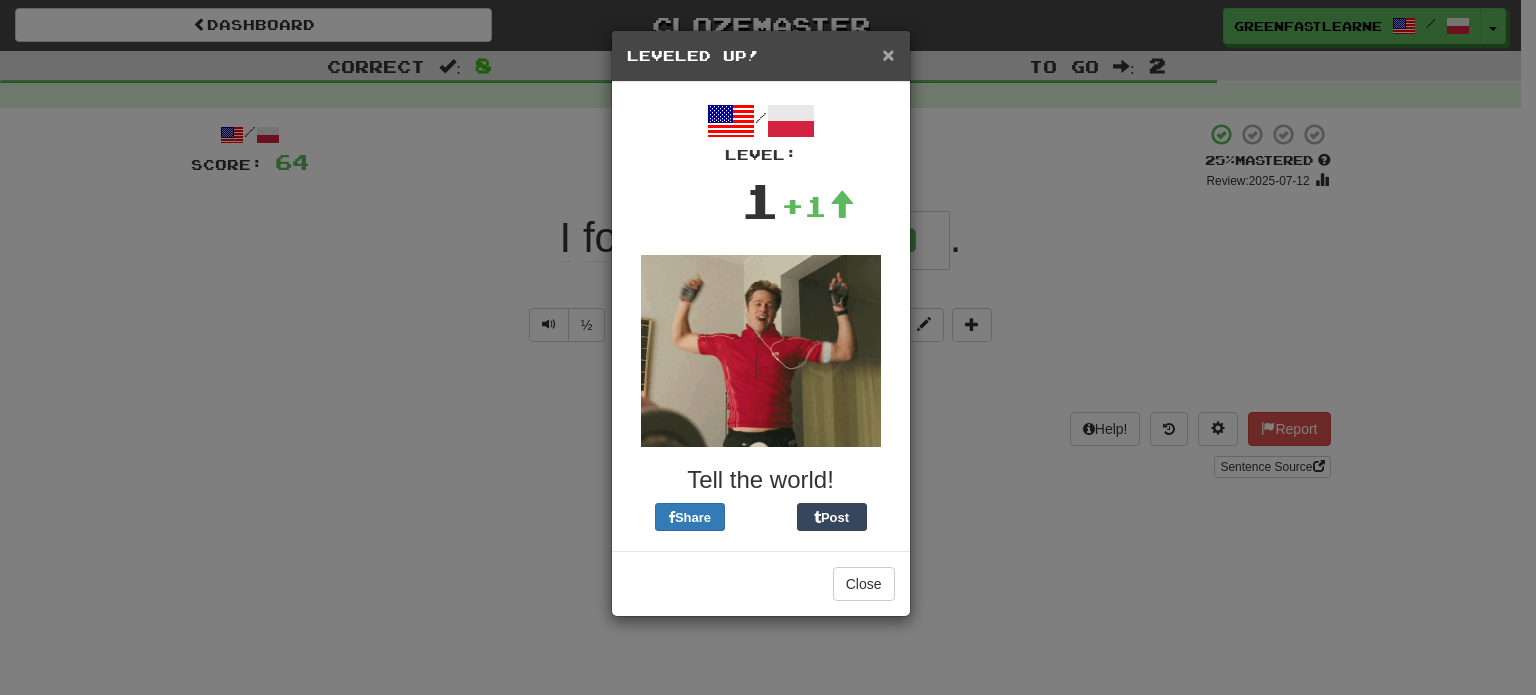click on "×" at bounding box center [888, 54] 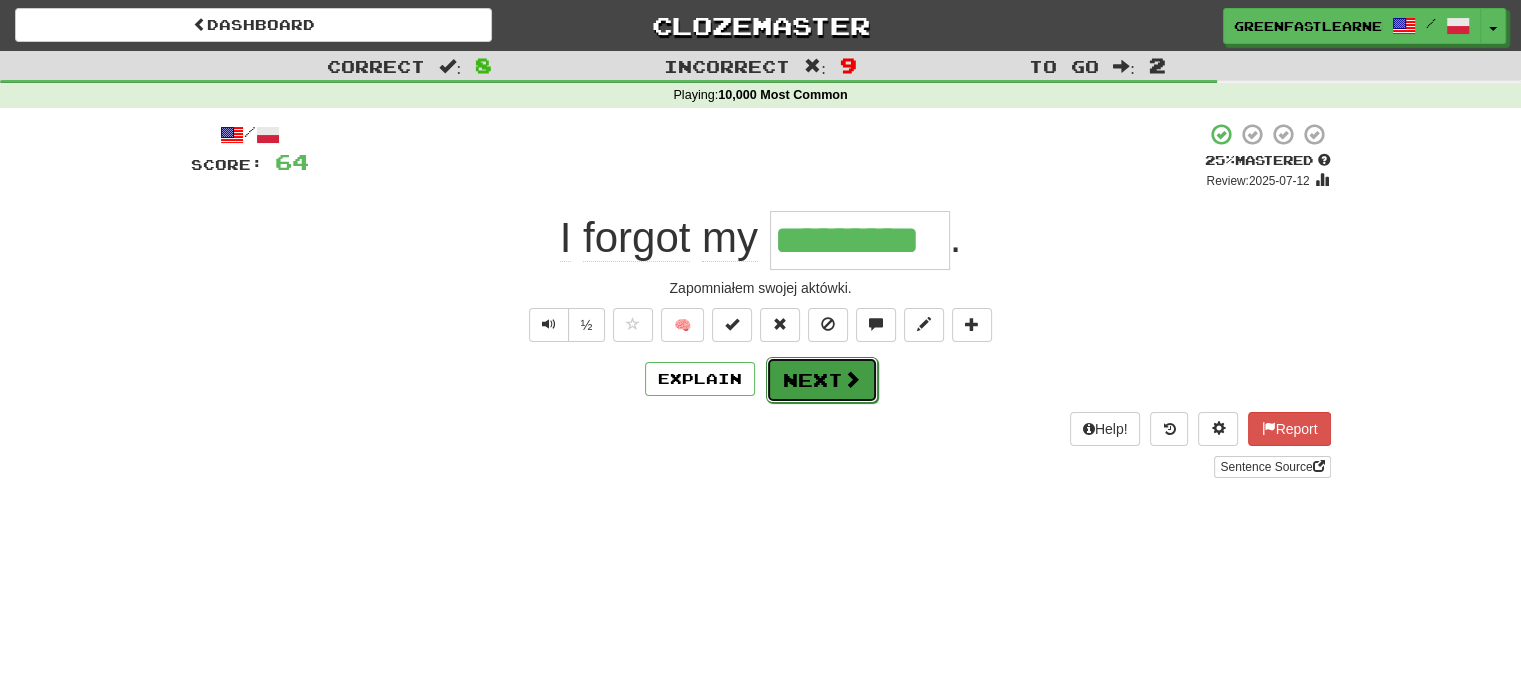 click on "Next" at bounding box center [822, 380] 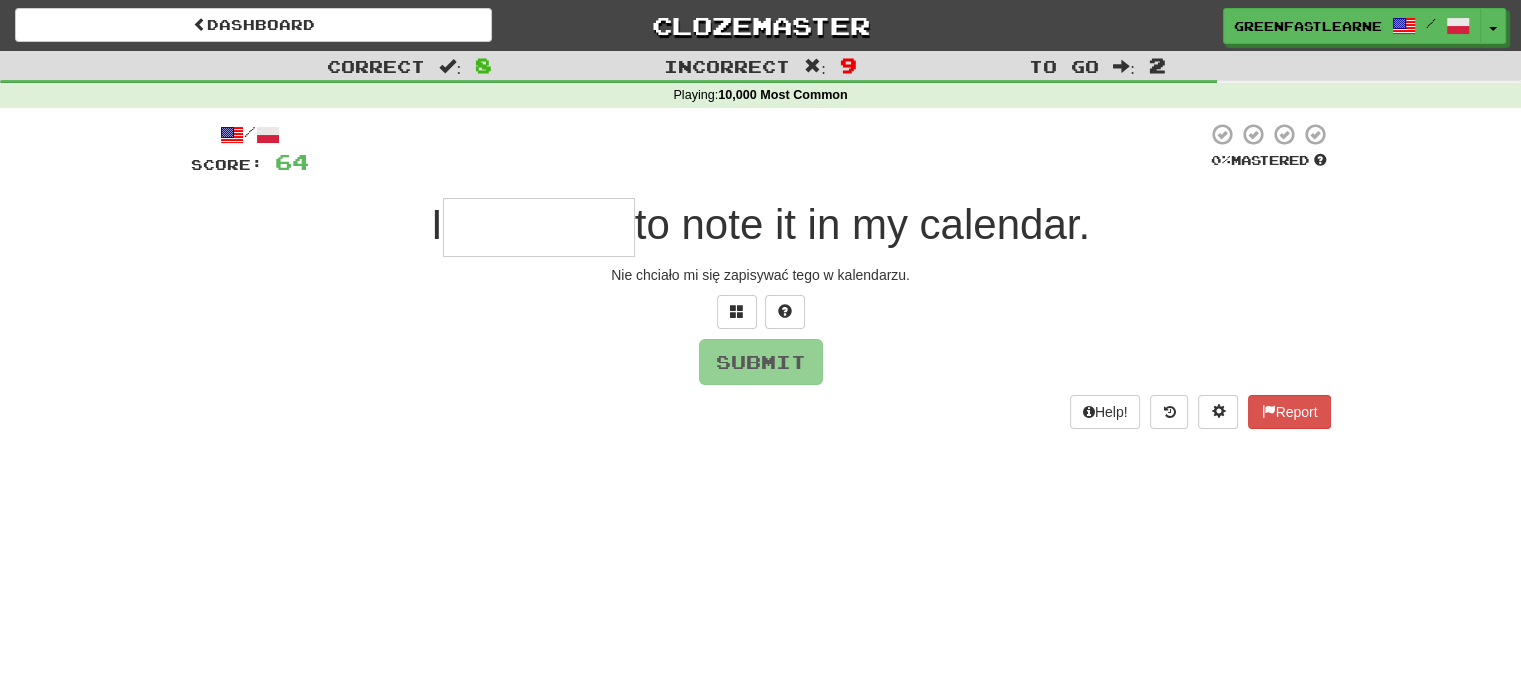 type on "*" 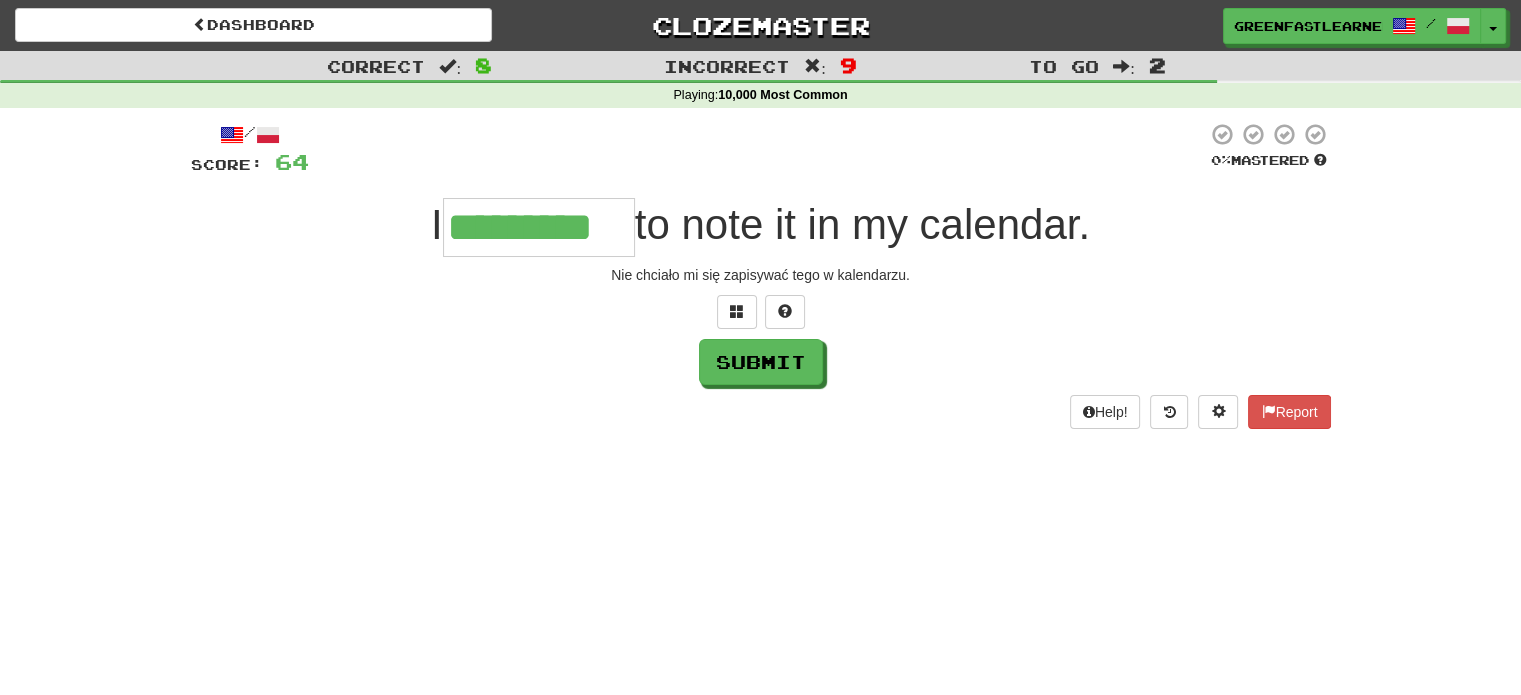 type on "*********" 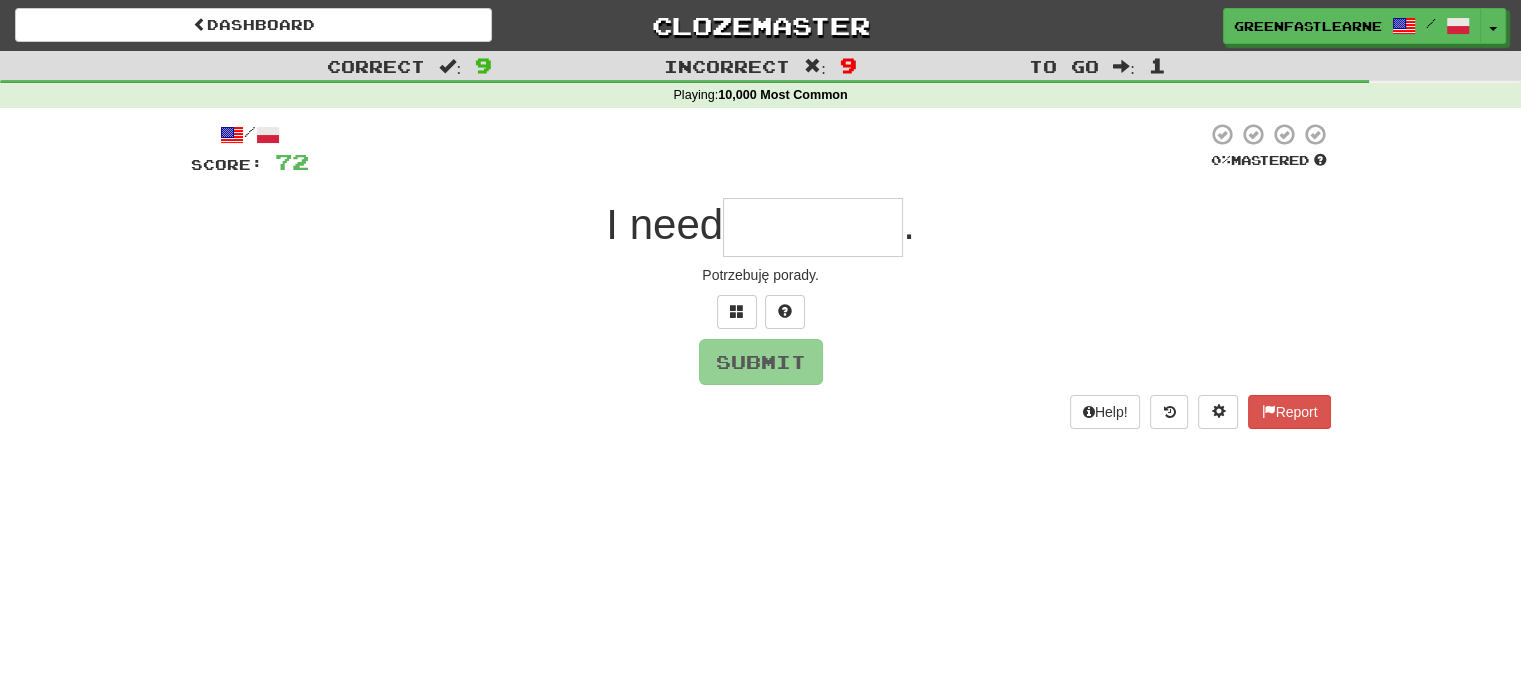 type on "********" 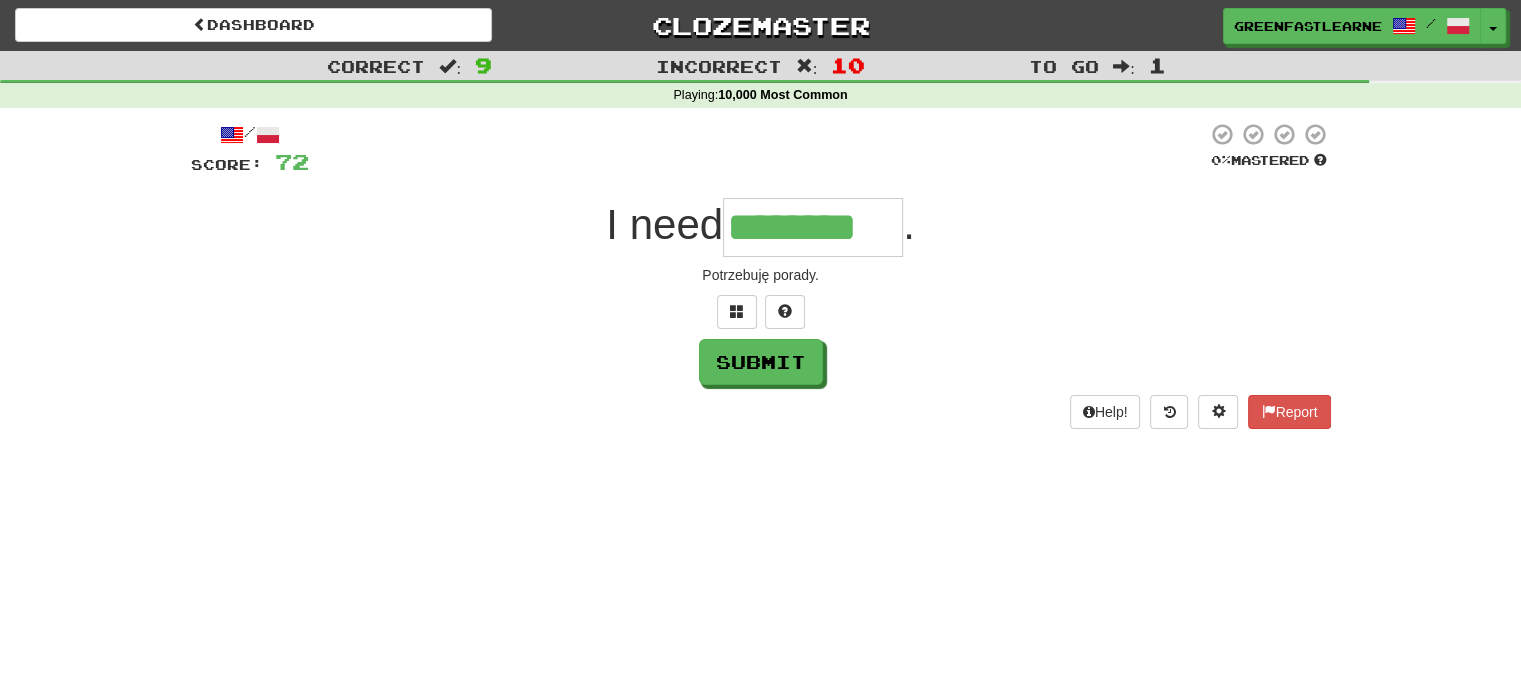 type on "********" 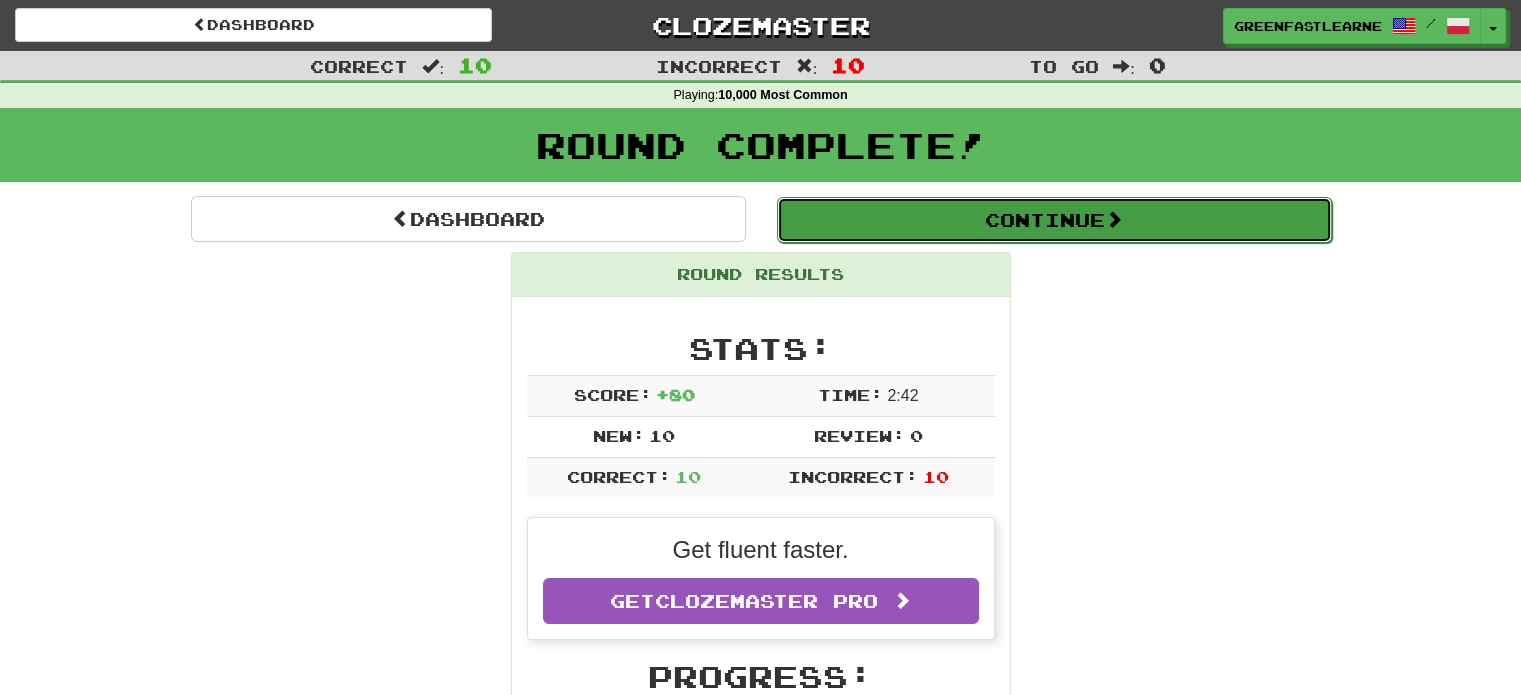 click on "Continue" at bounding box center (1054, 220) 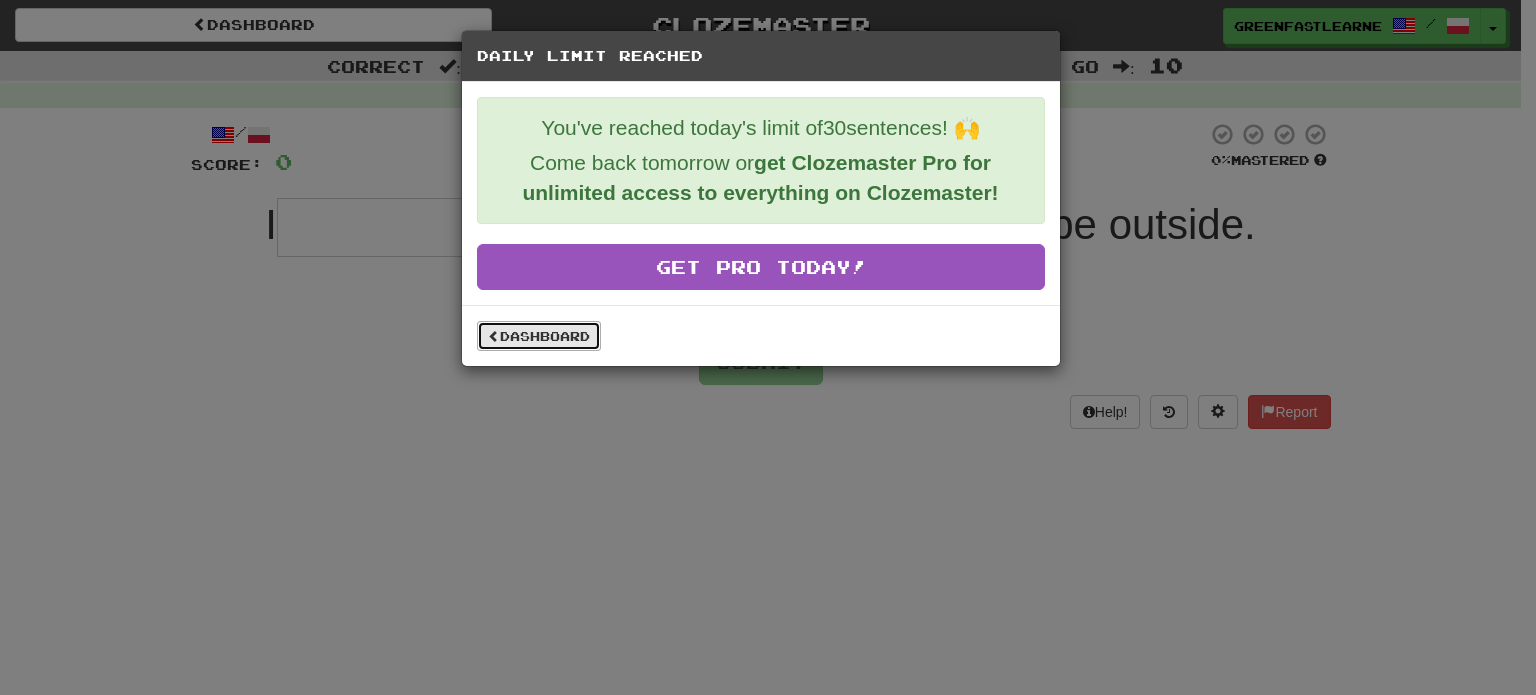 click on "Dashboard" at bounding box center (539, 336) 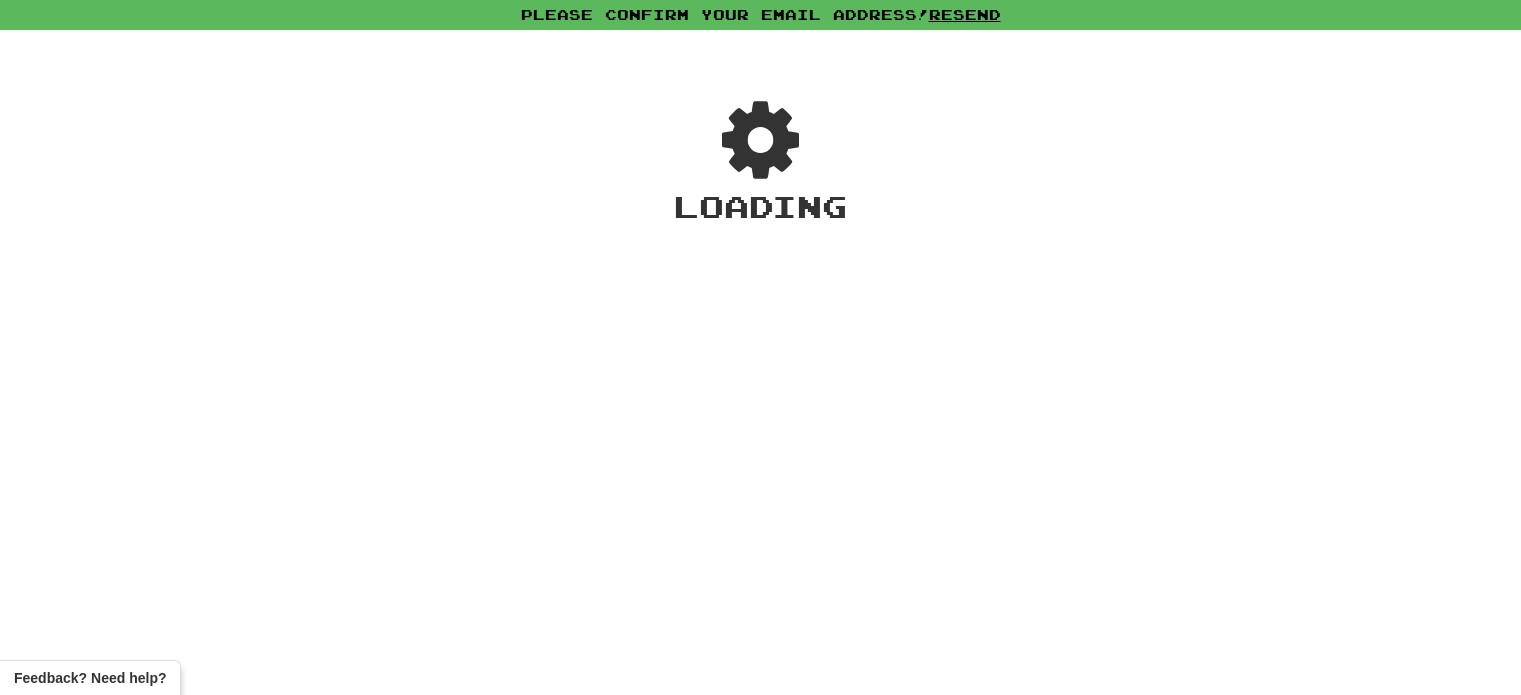 scroll, scrollTop: 0, scrollLeft: 0, axis: both 